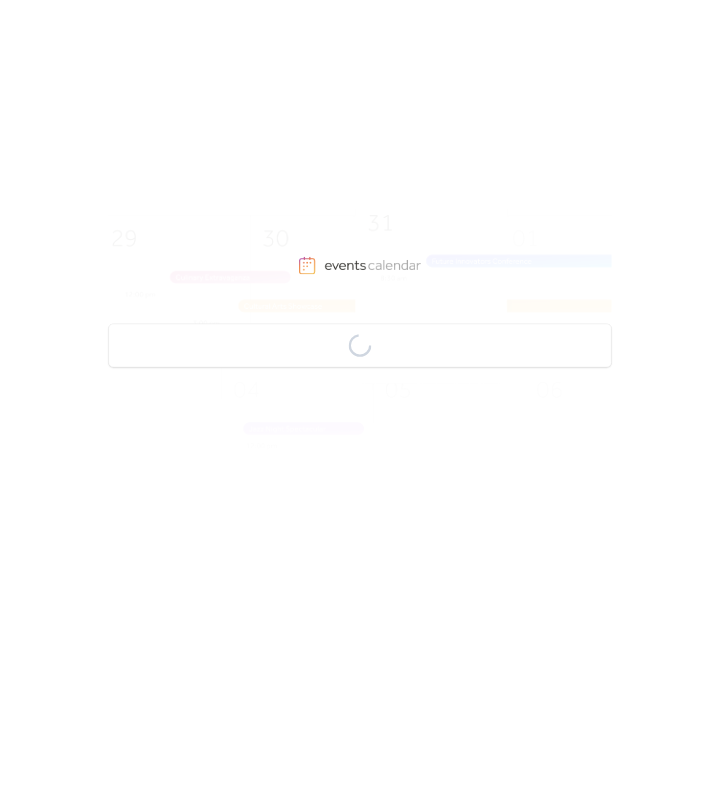 scroll, scrollTop: 0, scrollLeft: 0, axis: both 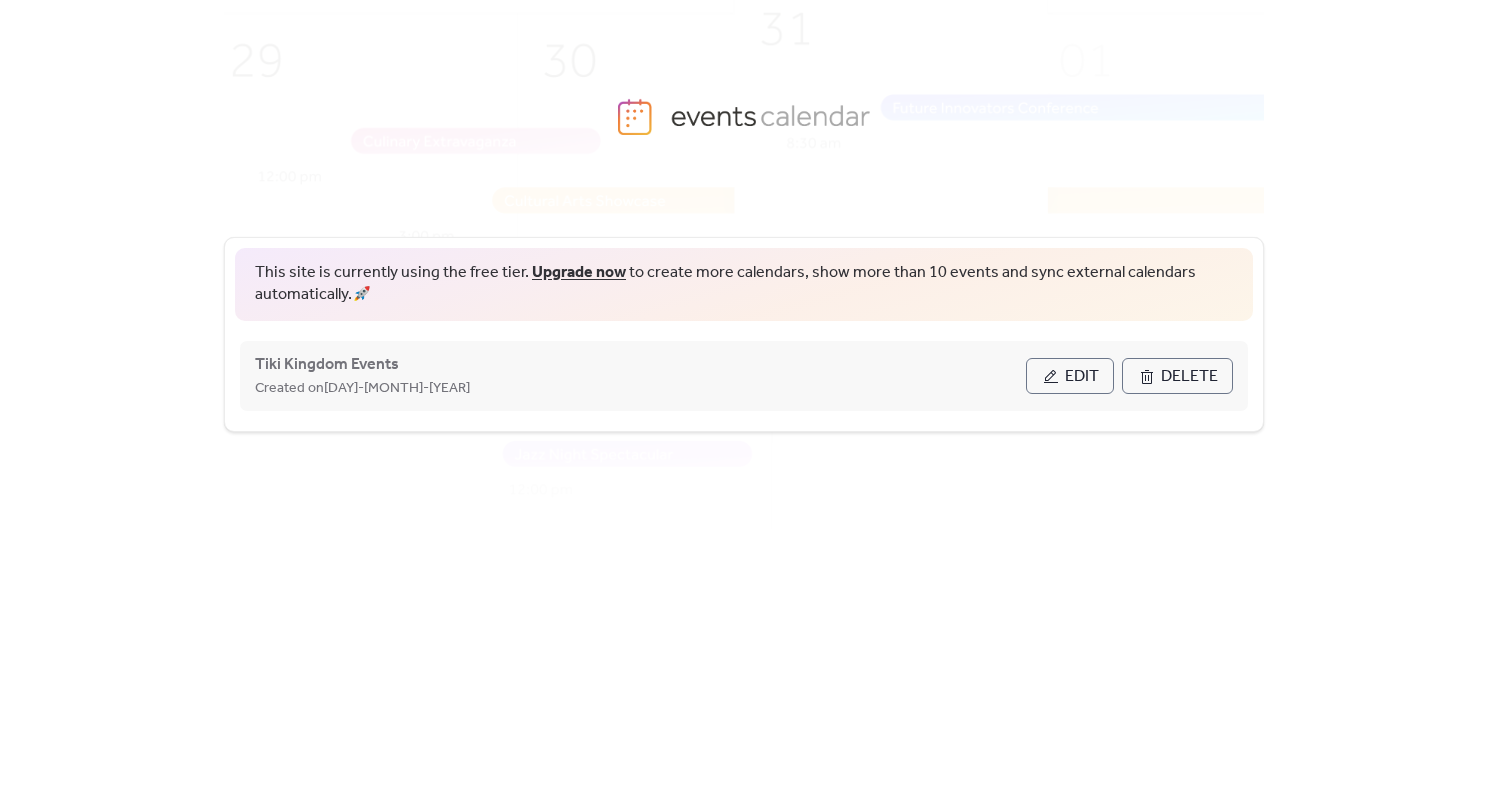 click on "Edit" at bounding box center [1082, 377] 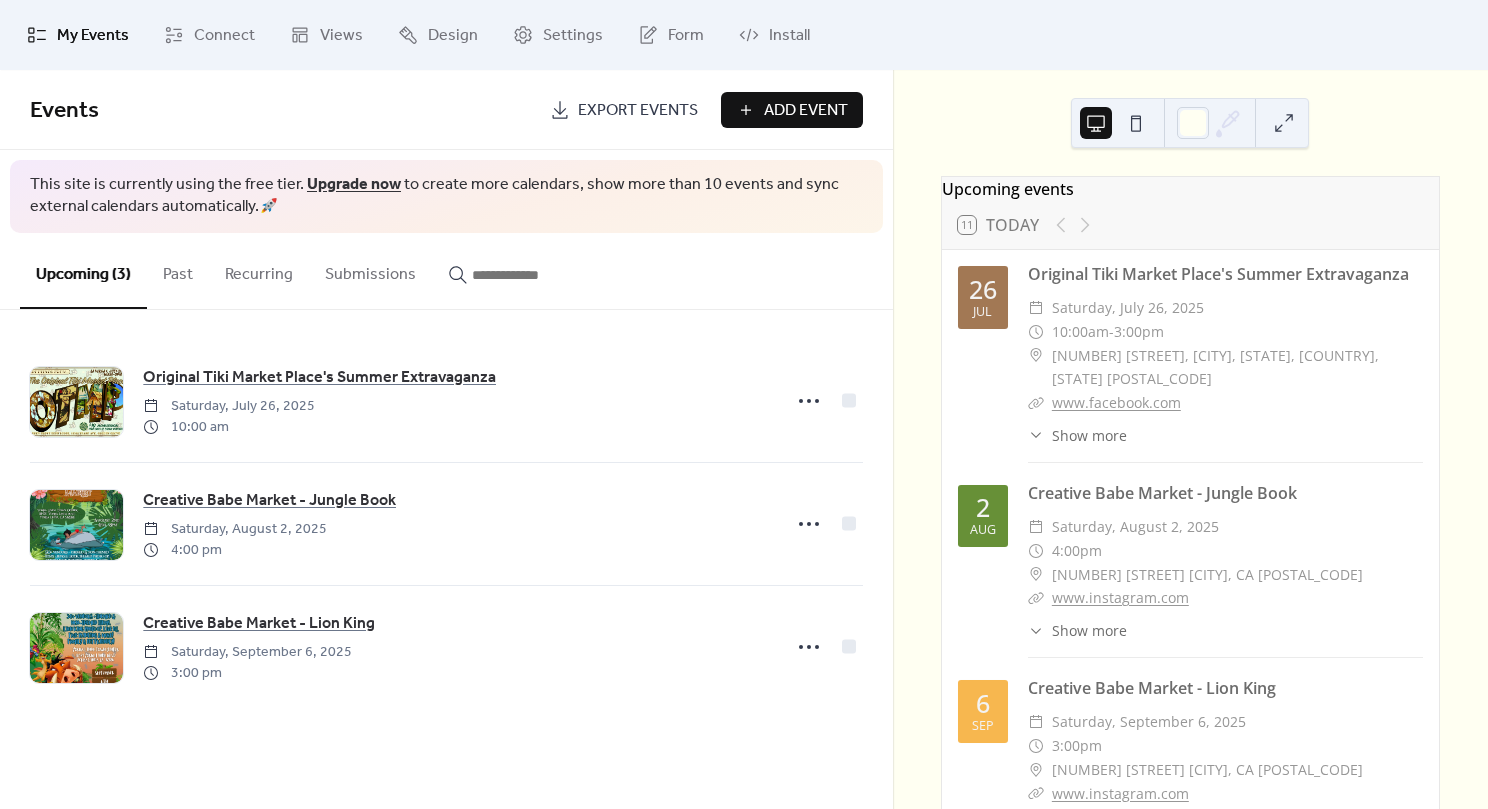 click on "Add Event" at bounding box center (806, 111) 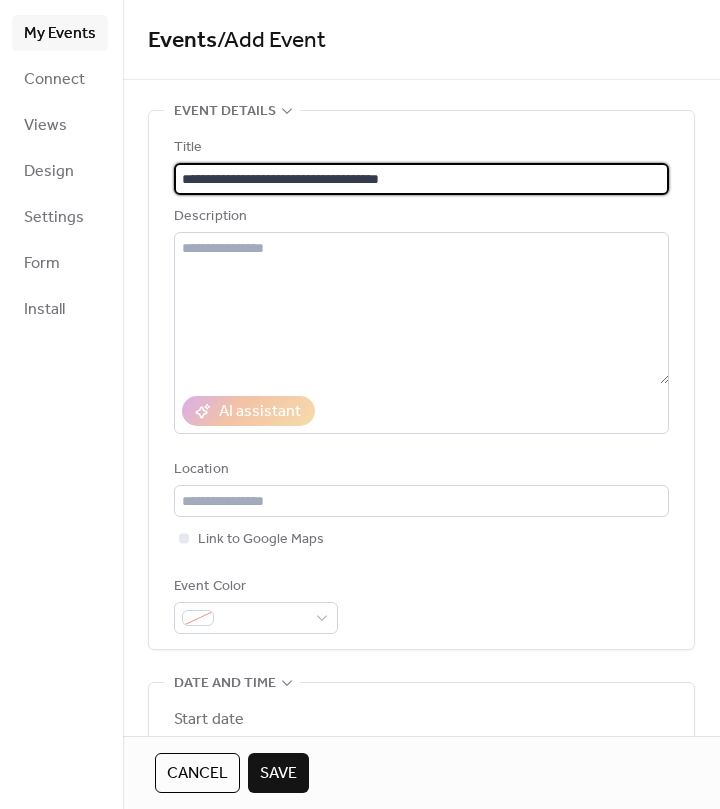 click on "**********" at bounding box center [421, 179] 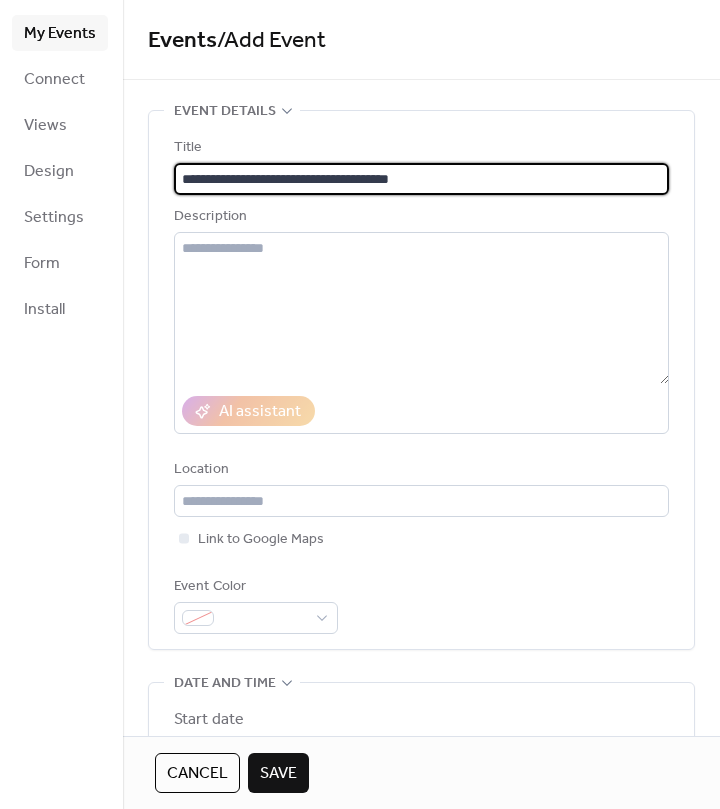 type on "**********" 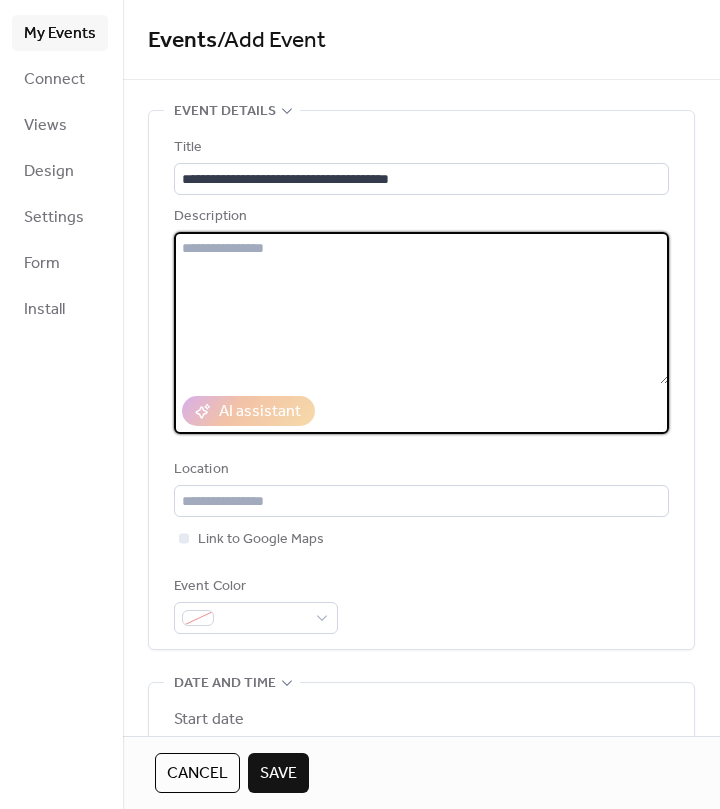 click at bounding box center (421, 308) 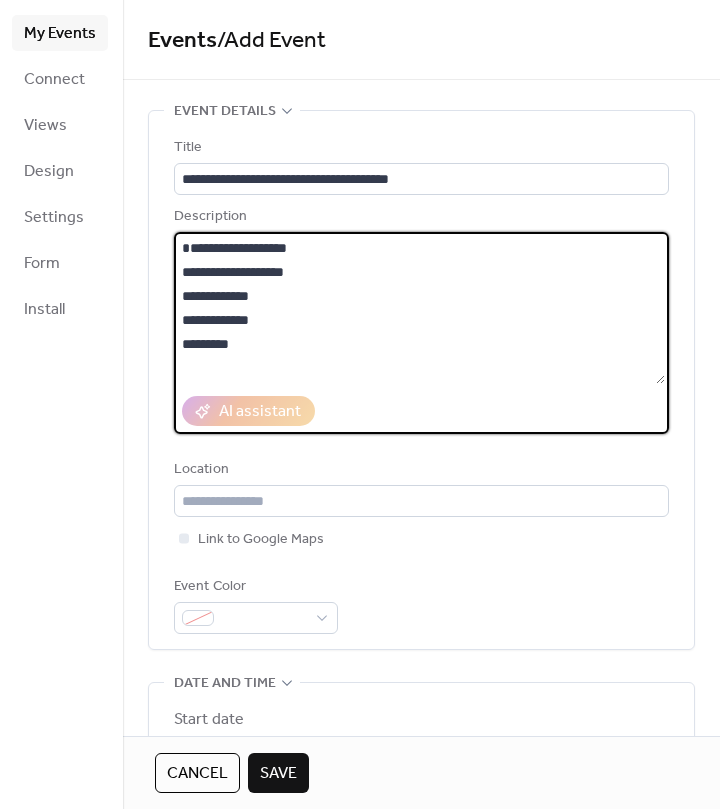 drag, startPoint x: 183, startPoint y: 267, endPoint x: 235, endPoint y: 287, distance: 55.713554 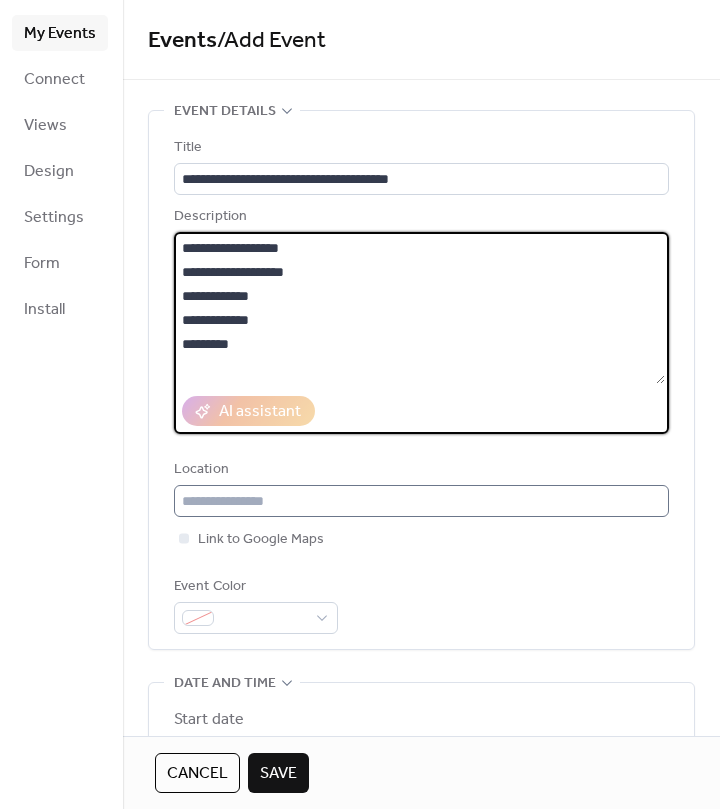 type on "**********" 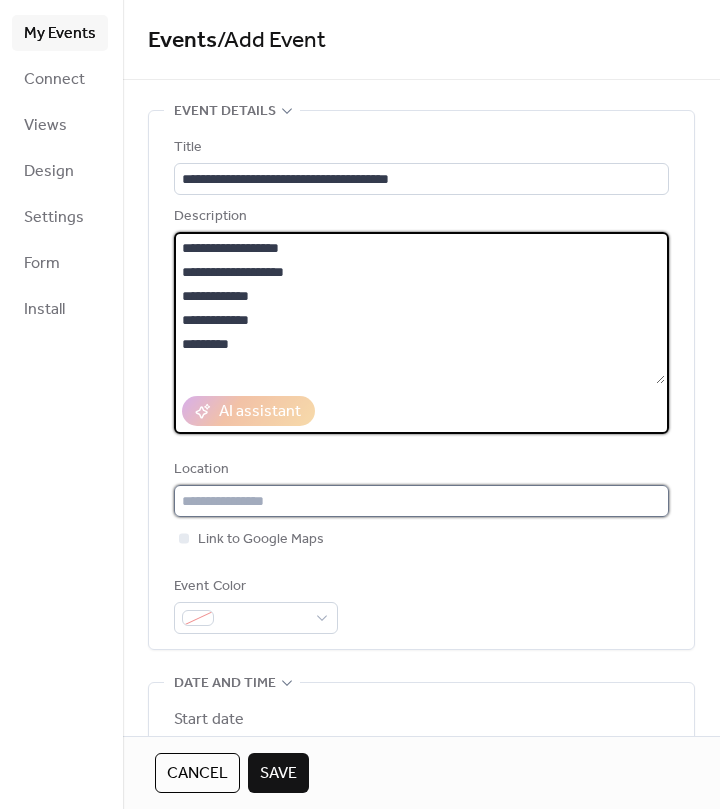 click at bounding box center [421, 501] 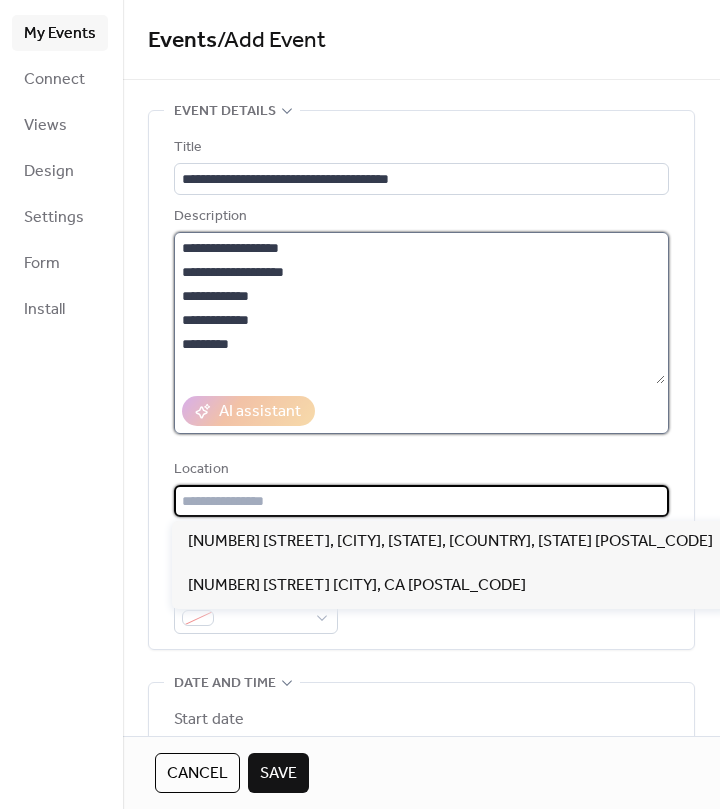 drag, startPoint x: 322, startPoint y: 287, endPoint x: 303, endPoint y: 278, distance: 21.023796 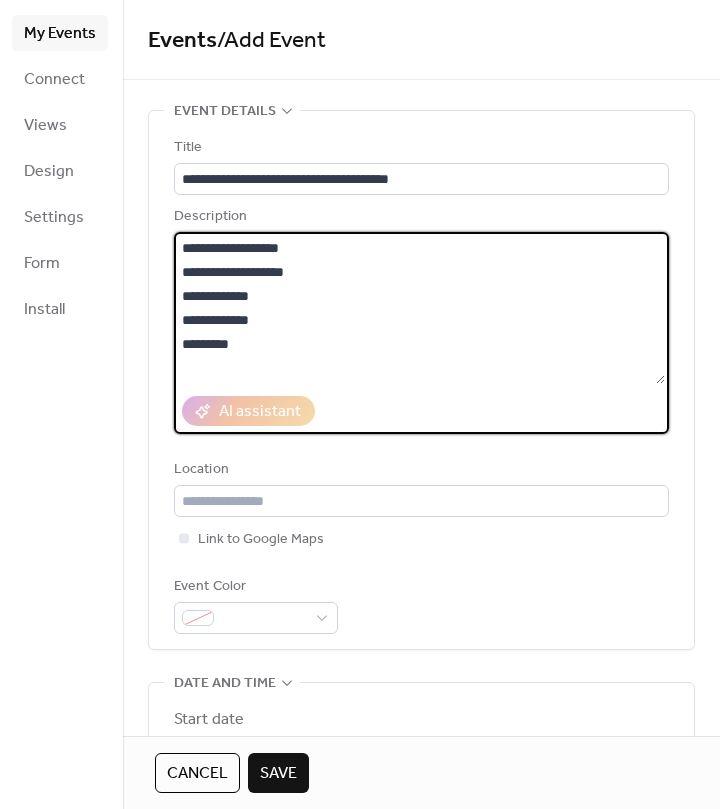 drag, startPoint x: 196, startPoint y: 246, endPoint x: 326, endPoint y: 262, distance: 130.98091 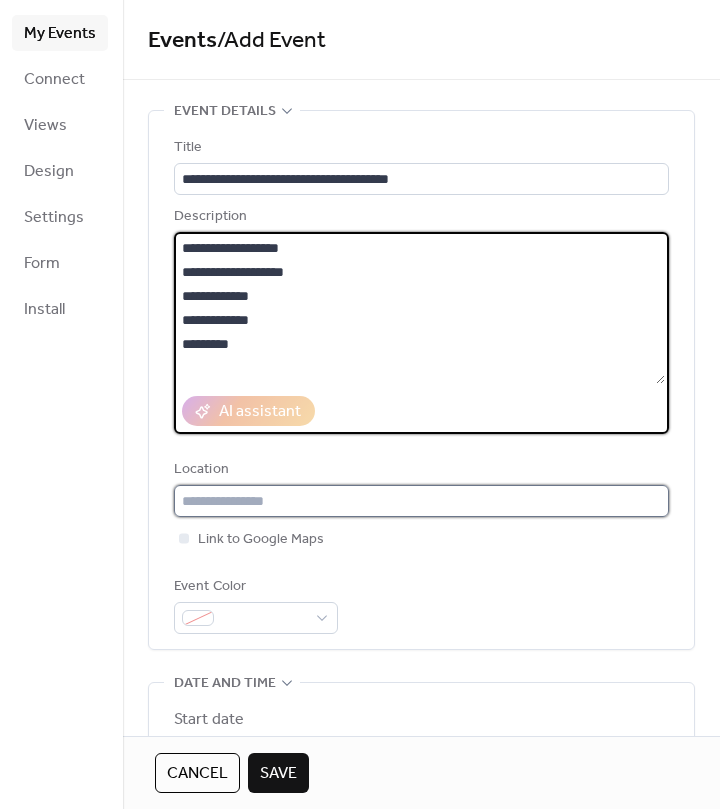 click at bounding box center (421, 501) 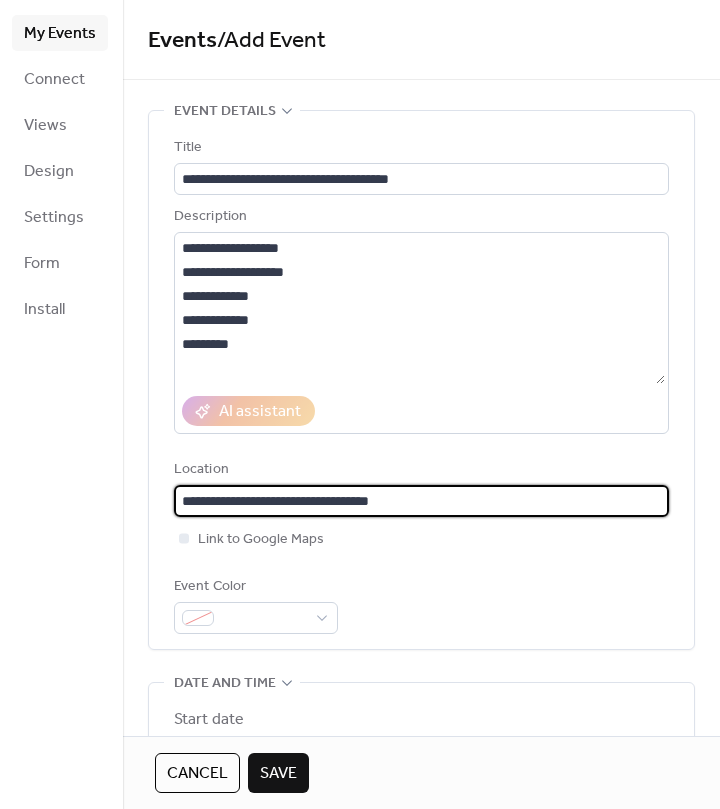 type on "**********" 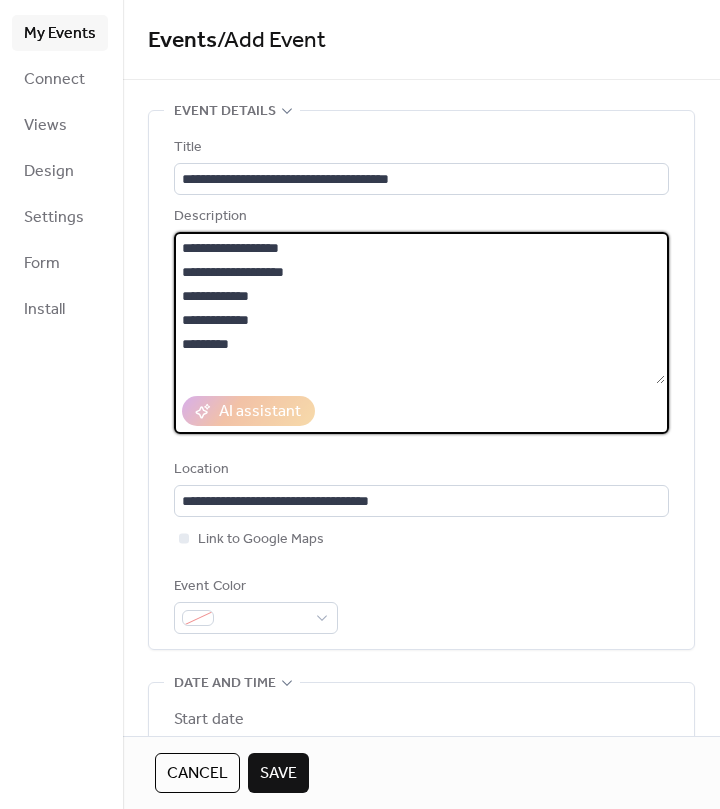 drag, startPoint x: 308, startPoint y: 302, endPoint x: -41, endPoint y: 162, distance: 376.03323 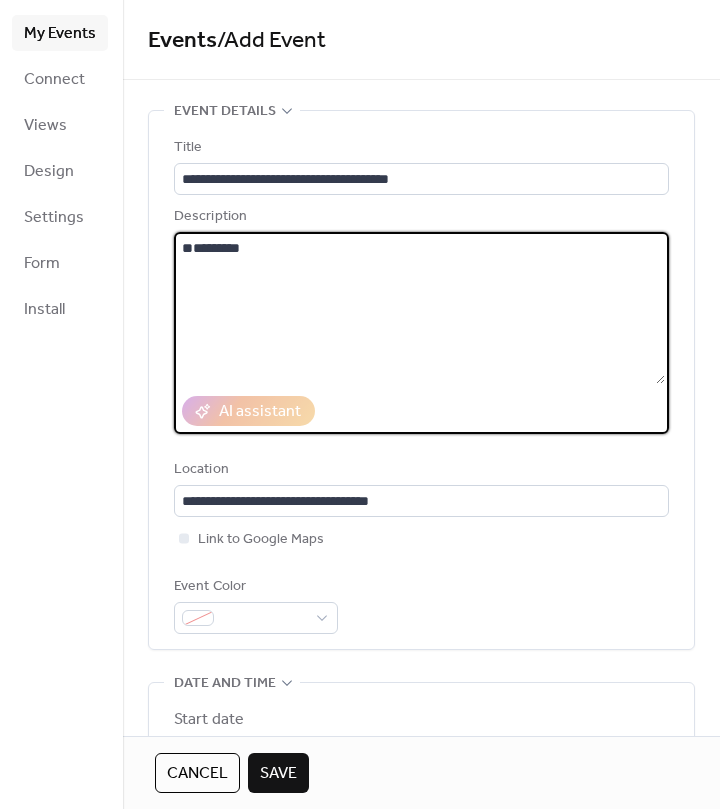 type on "*********" 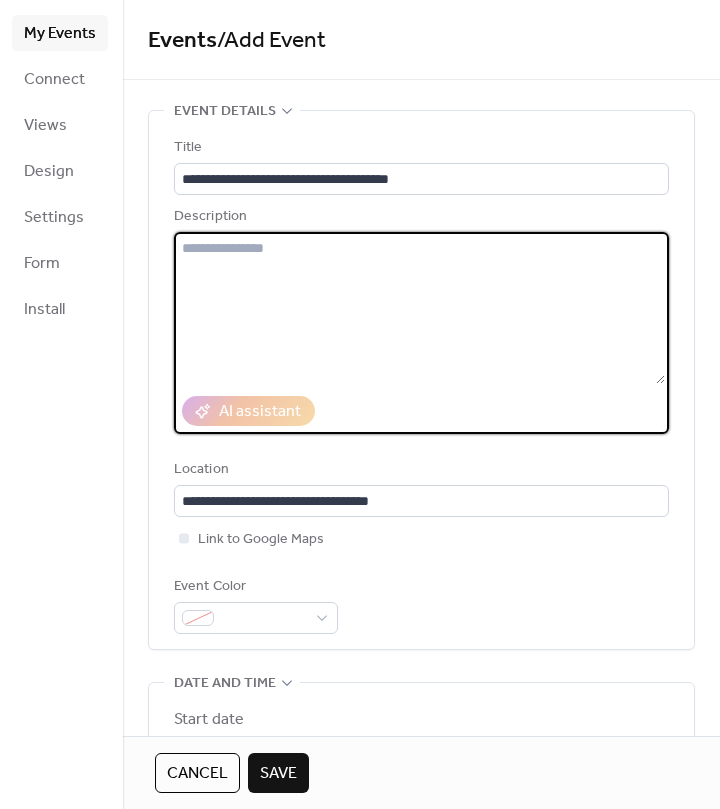 paste on "**********" 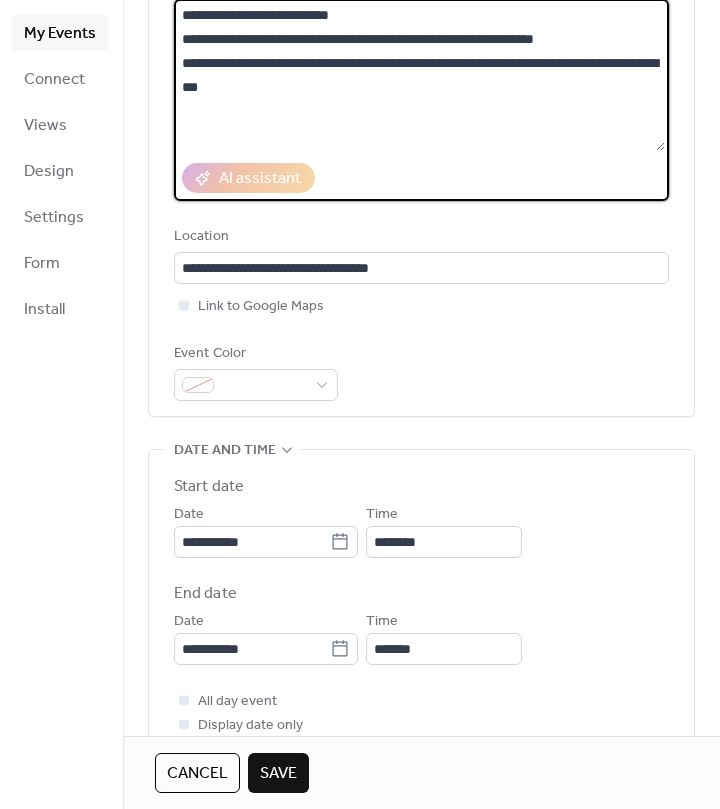scroll, scrollTop: 253, scrollLeft: 0, axis: vertical 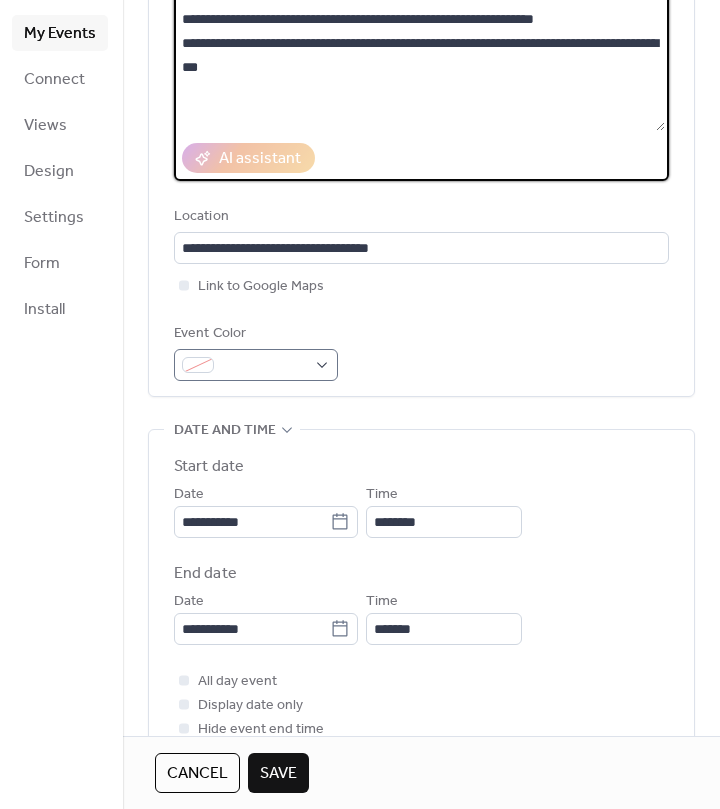 type on "**********" 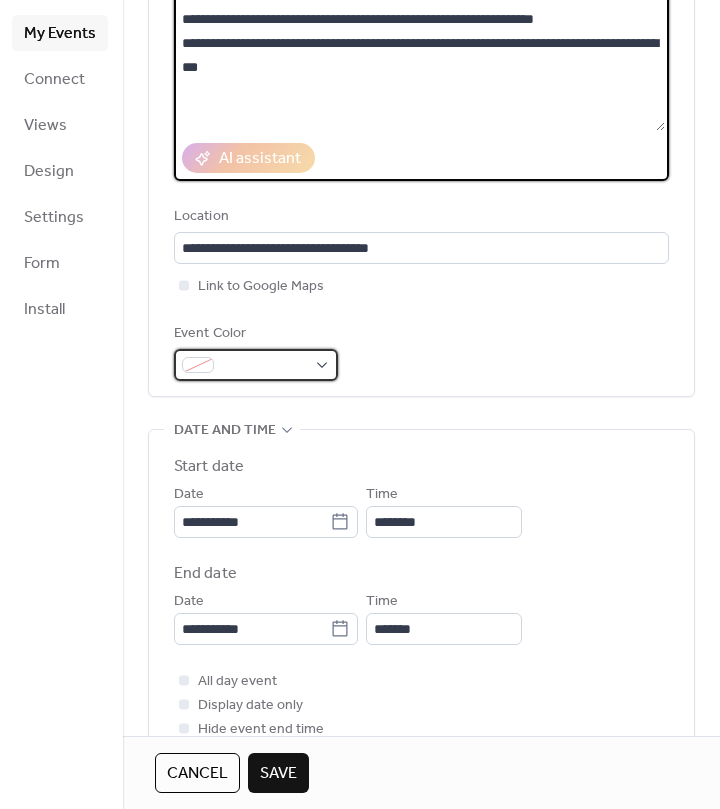 click at bounding box center [264, 366] 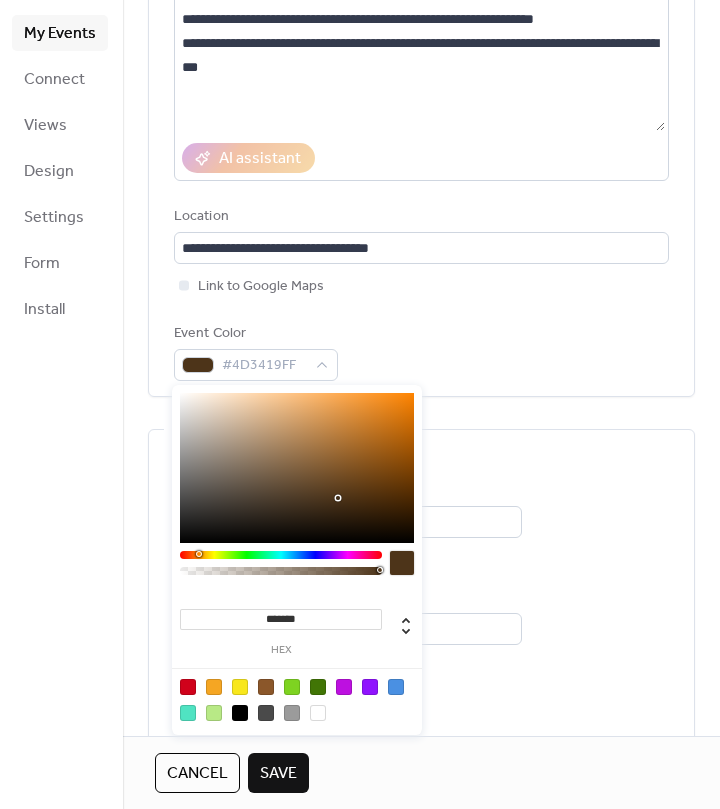 drag, startPoint x: 192, startPoint y: 553, endPoint x: 204, endPoint y: 557, distance: 12.649111 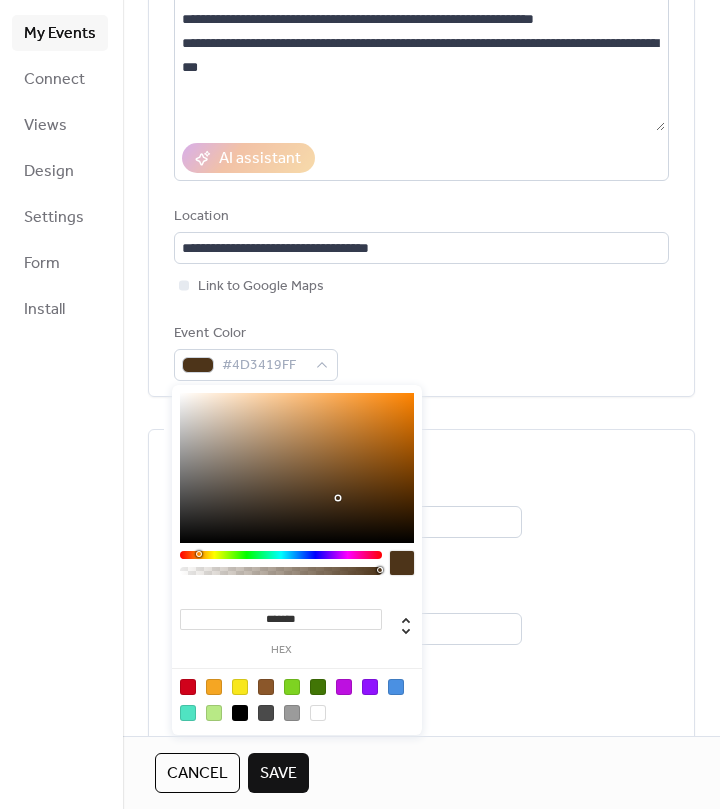 click at bounding box center (281, 555) 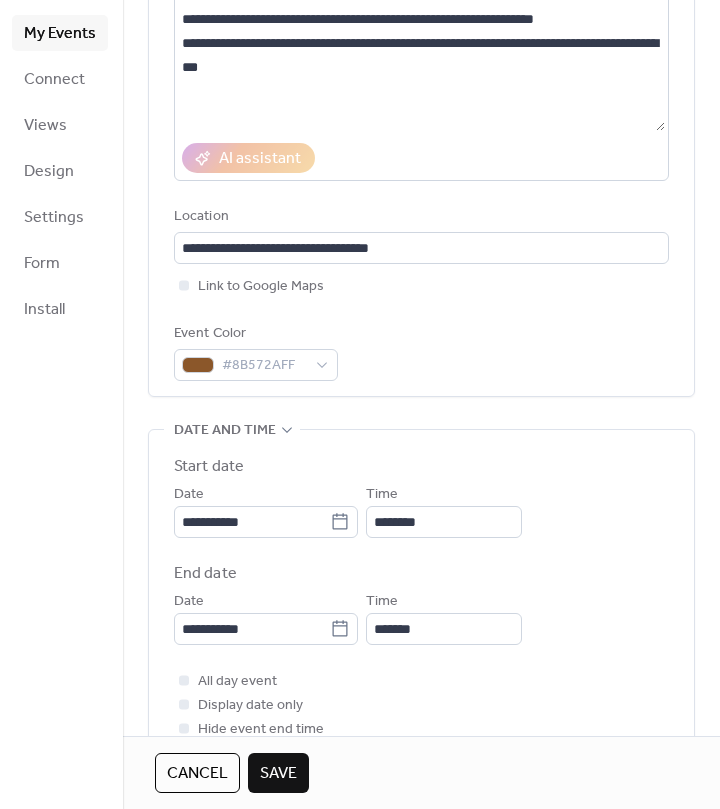 click on "**********" at bounding box center (421, 132) 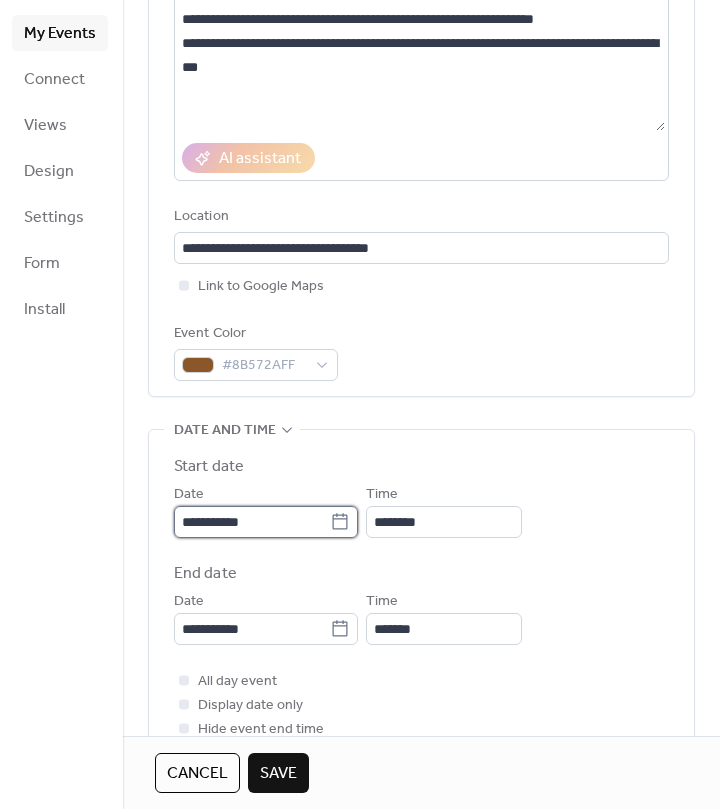click on "**********" at bounding box center [252, 522] 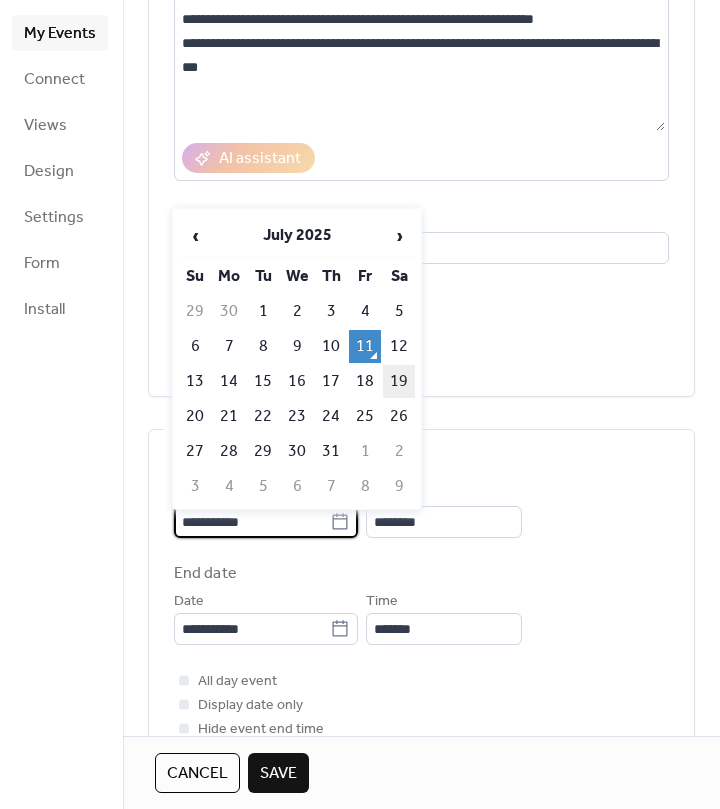 click on "19" at bounding box center [399, 381] 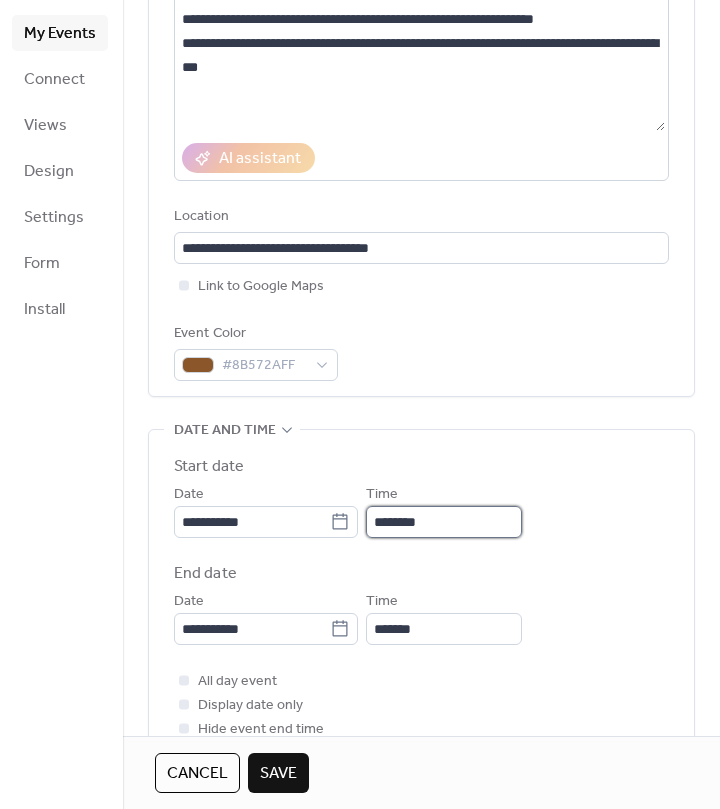 click on "********" at bounding box center [444, 522] 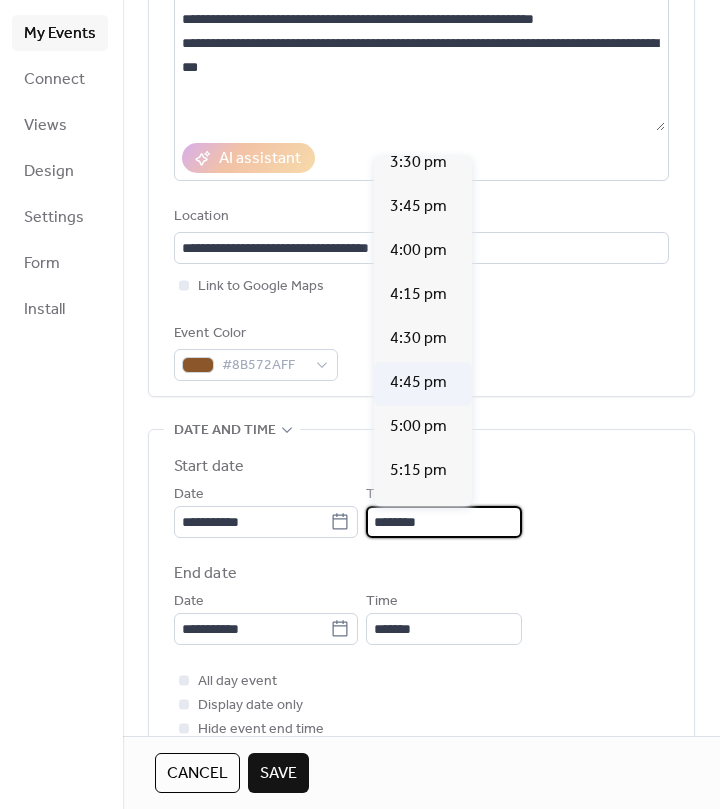 scroll, scrollTop: 2758, scrollLeft: 0, axis: vertical 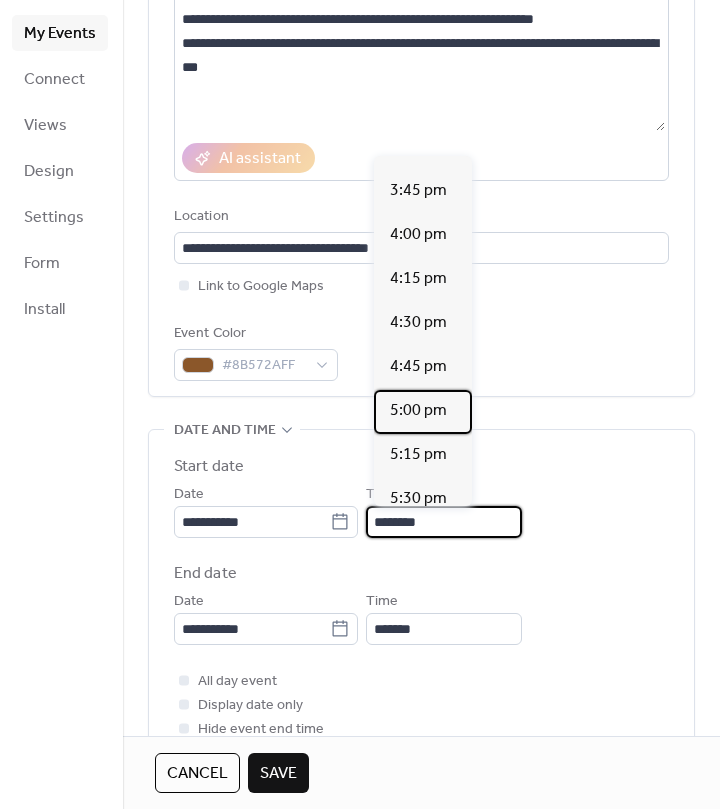 click on "5:00 pm" at bounding box center (418, 411) 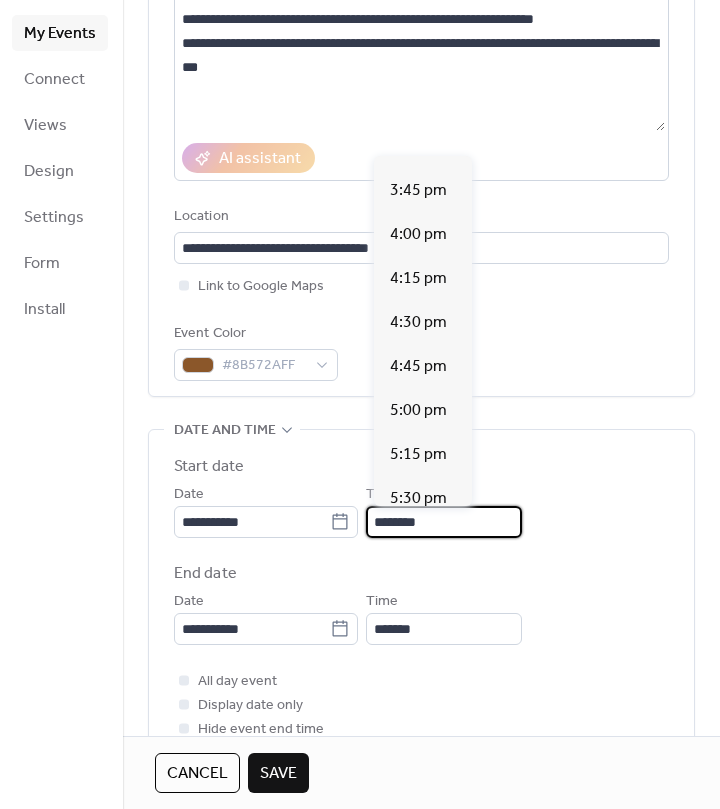 type on "*******" 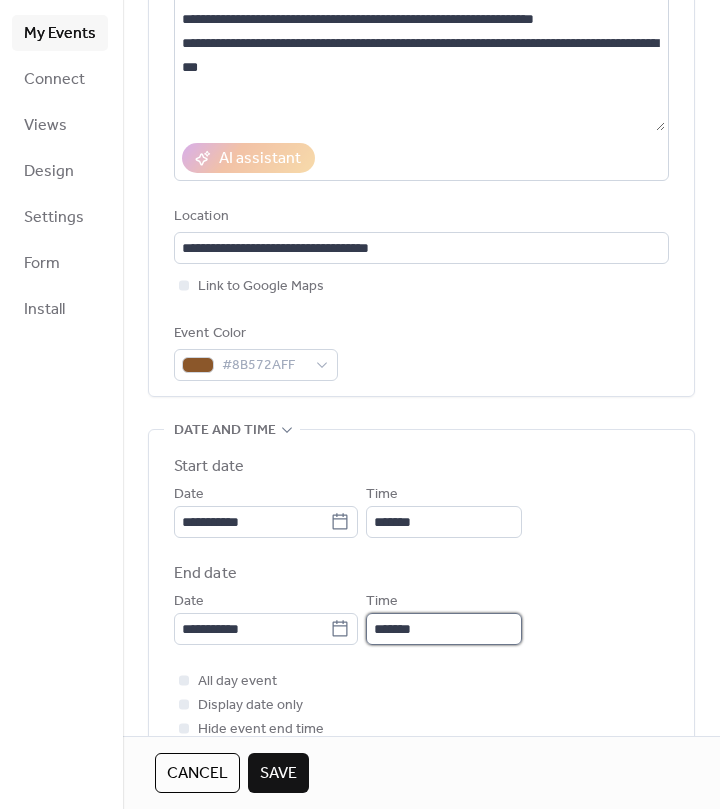 click on "*******" at bounding box center (444, 629) 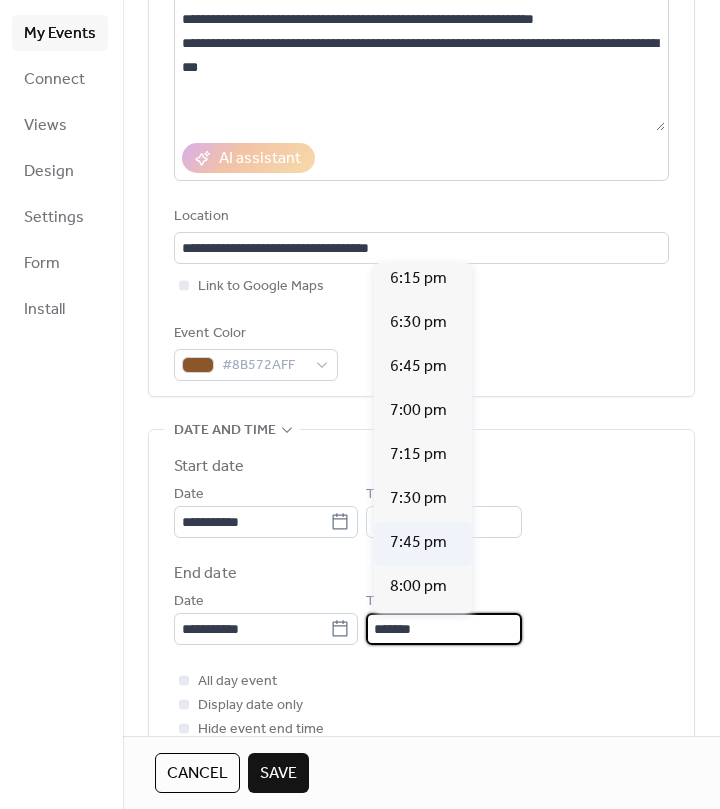 scroll, scrollTop: 182, scrollLeft: 0, axis: vertical 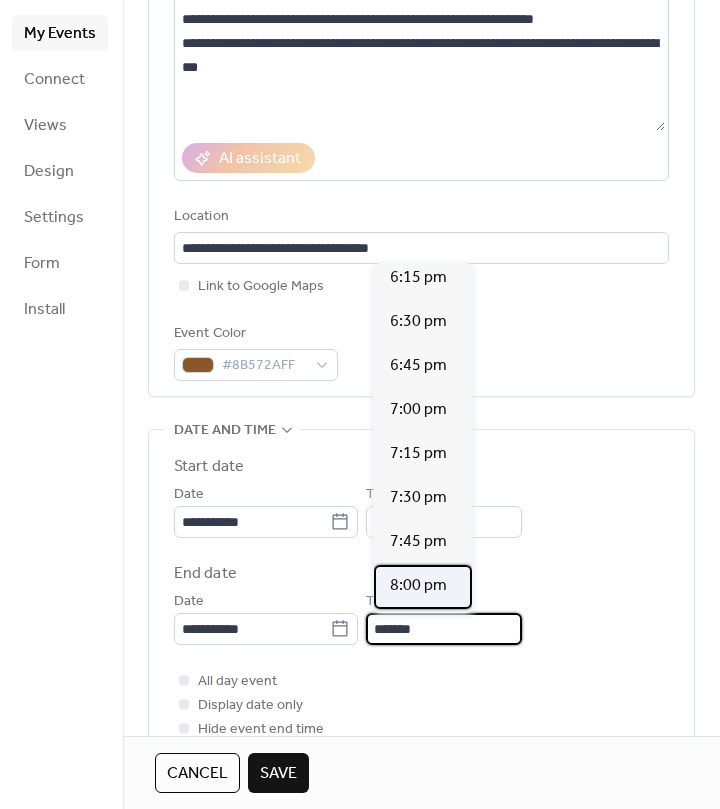 click on "8:00 pm" at bounding box center (418, 586) 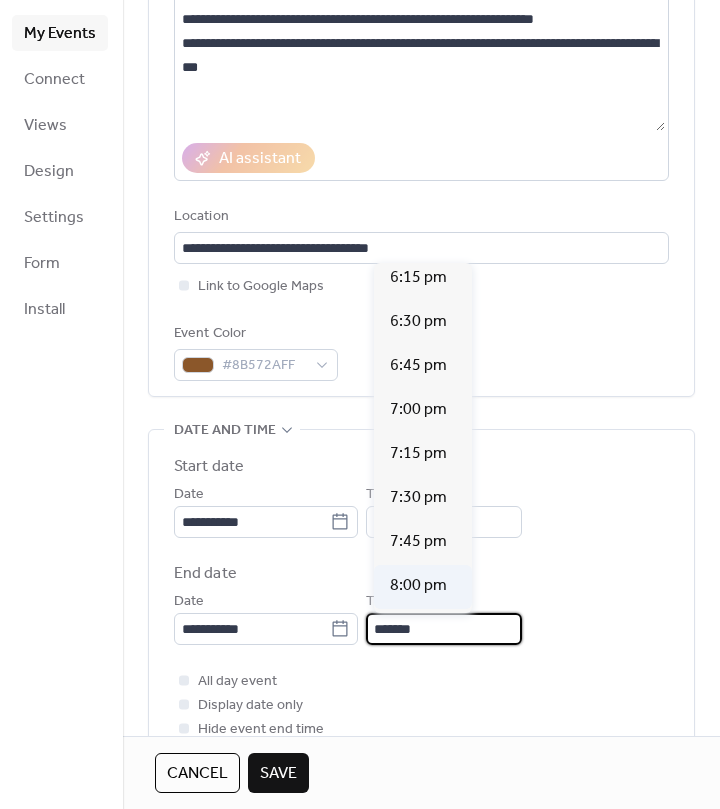 type on "*******" 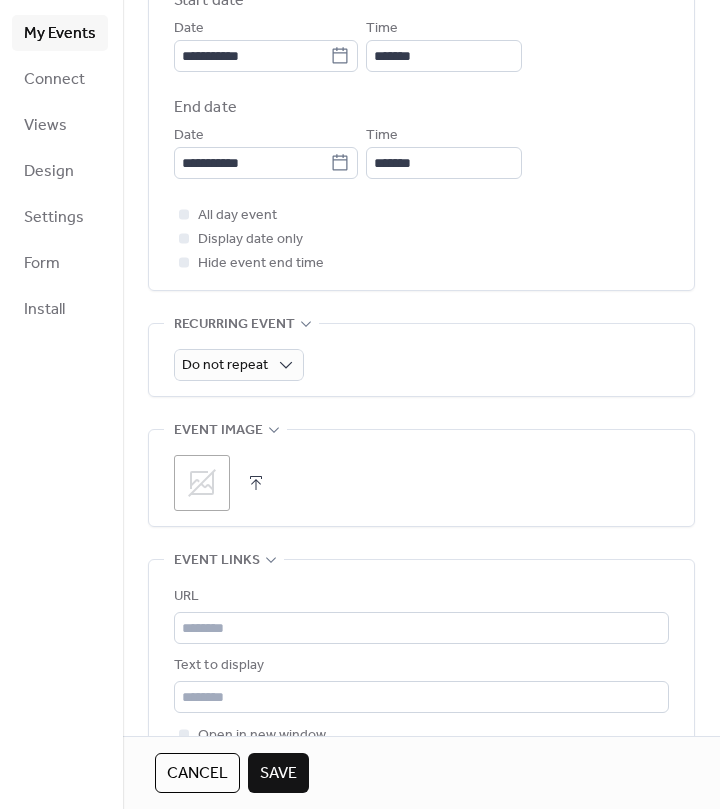 scroll, scrollTop: 733, scrollLeft: 0, axis: vertical 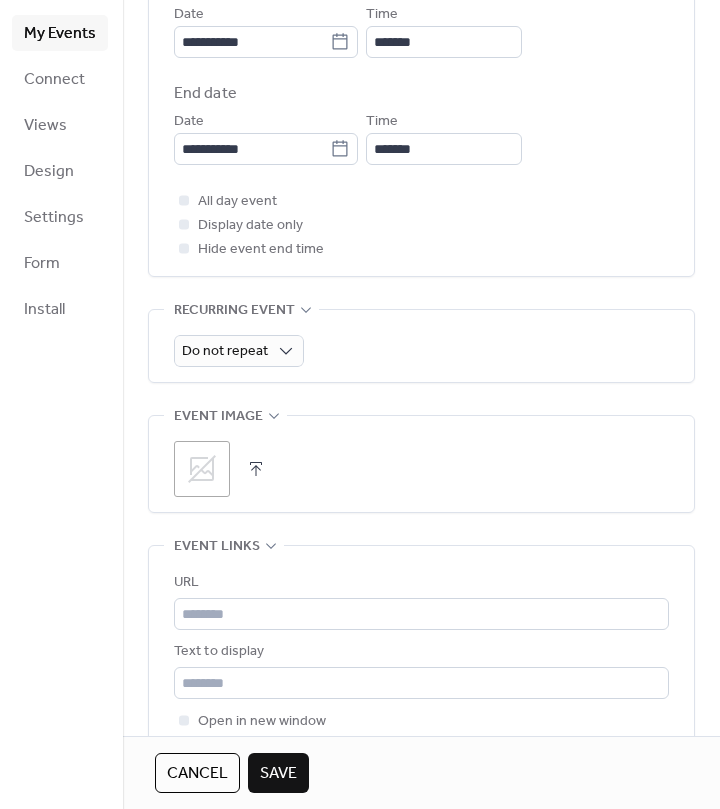 click 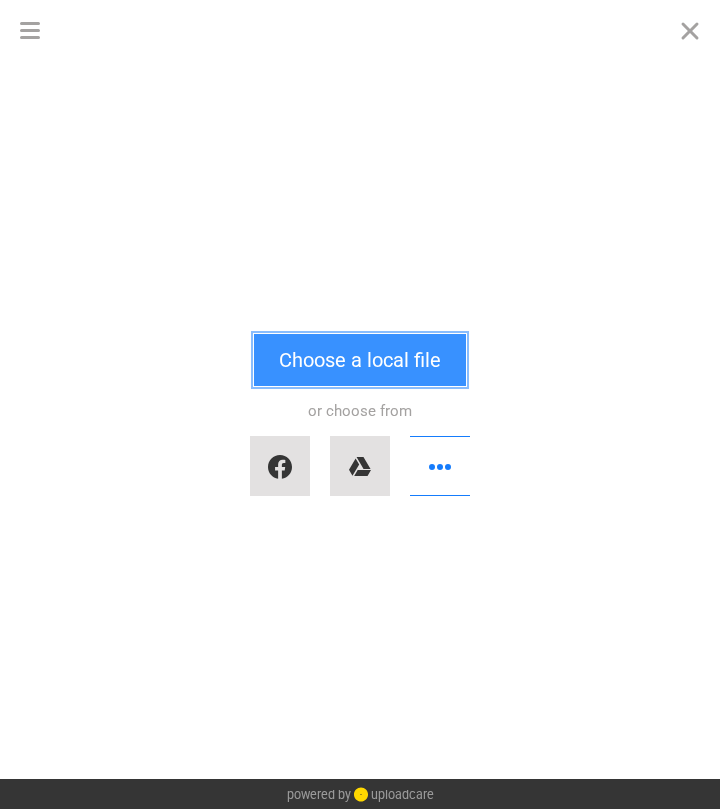 click on "Choose a local file" at bounding box center (360, 360) 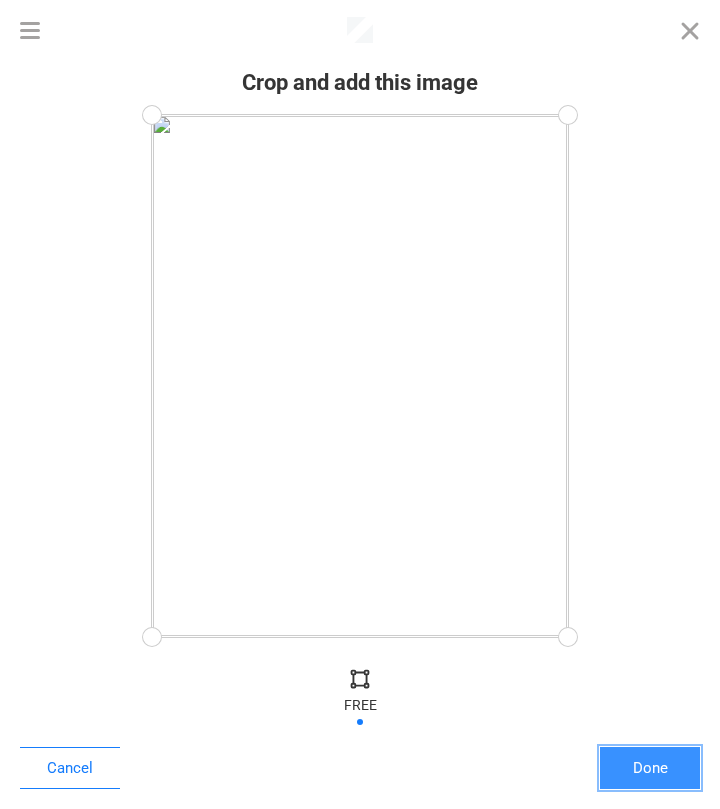 click on "Done" at bounding box center (650, 768) 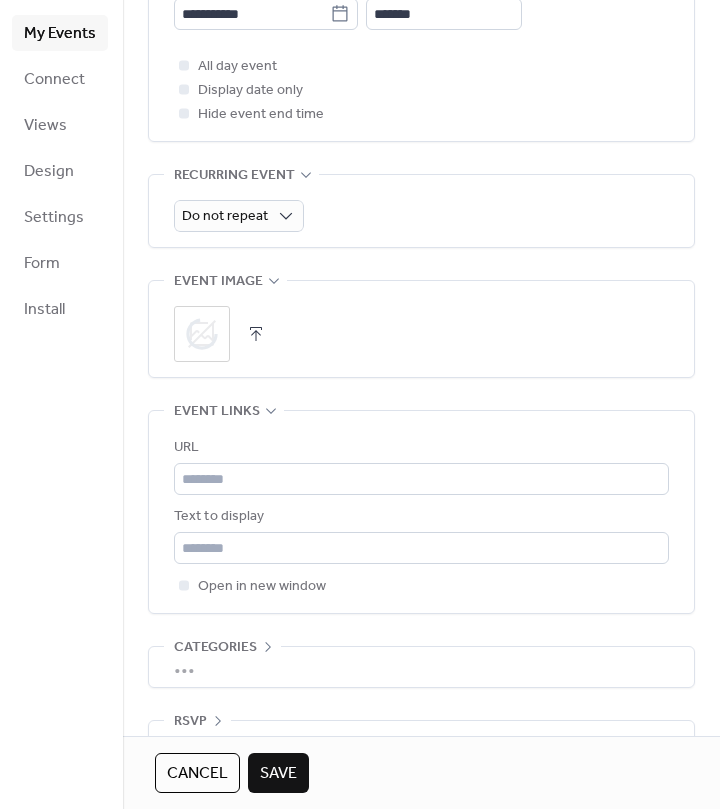 scroll, scrollTop: 918, scrollLeft: 0, axis: vertical 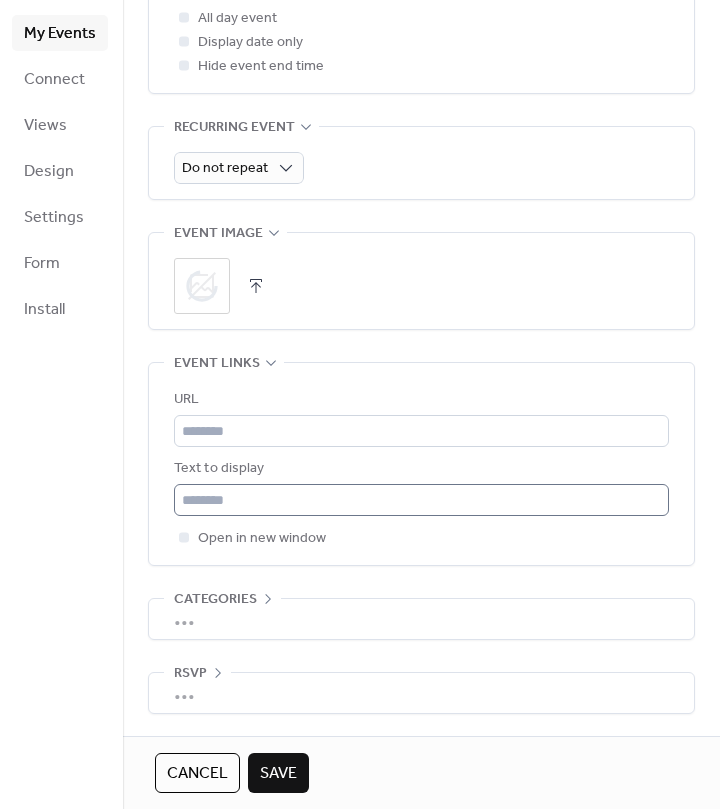 drag, startPoint x: 275, startPoint y: 762, endPoint x: 455, endPoint y: 512, distance: 308.05844 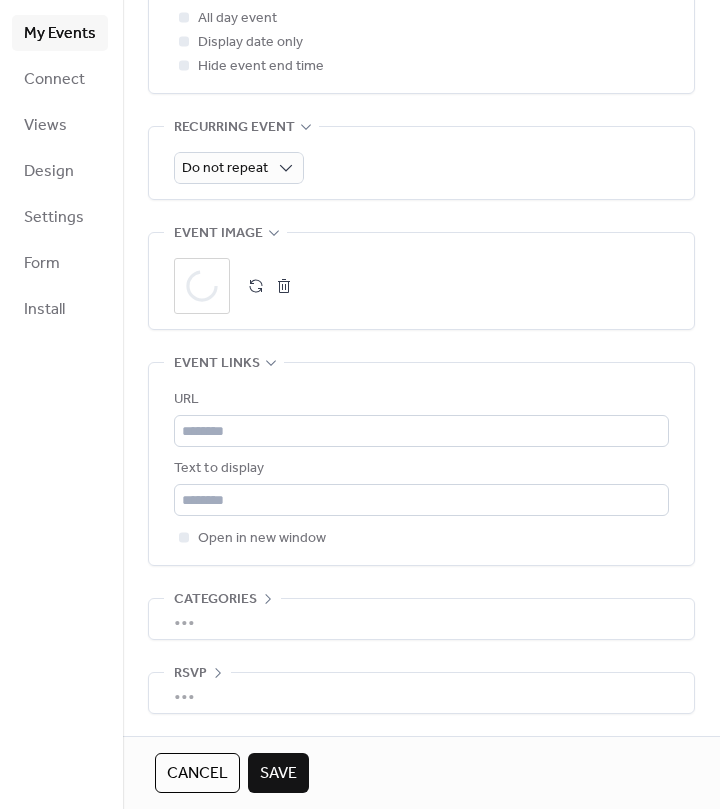 scroll, scrollTop: 0, scrollLeft: 0, axis: both 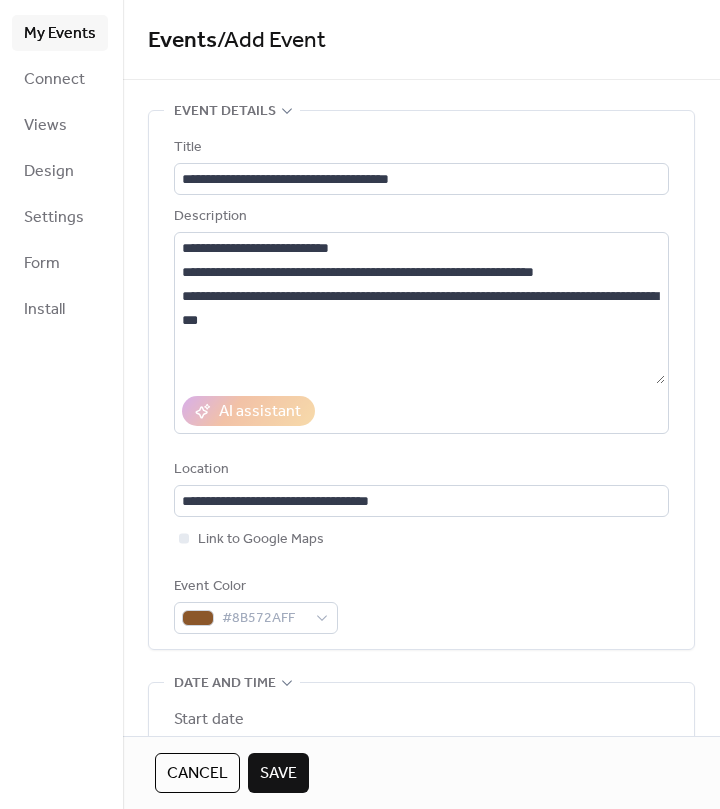 click on "Save" at bounding box center (278, 773) 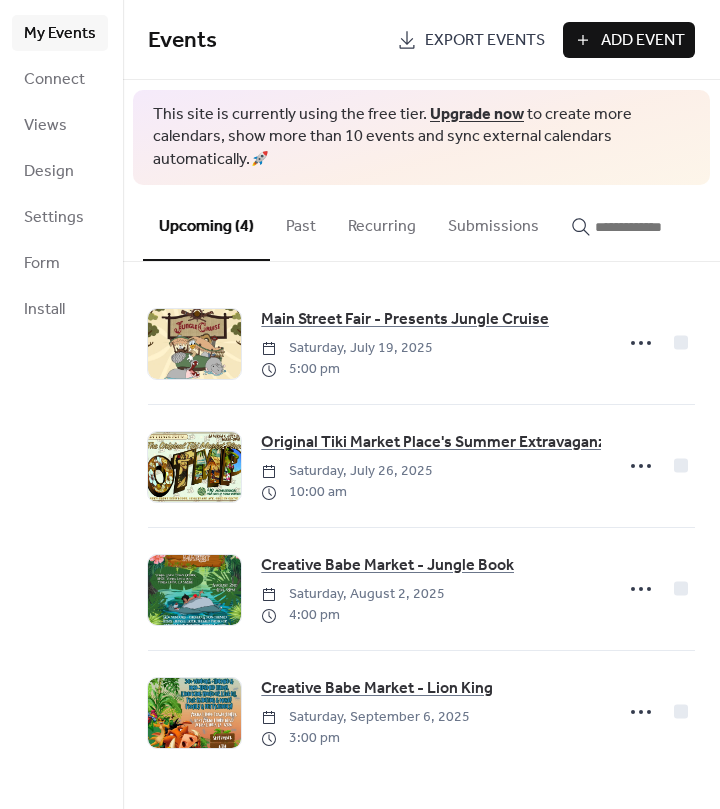 click on "Add Event" at bounding box center (643, 41) 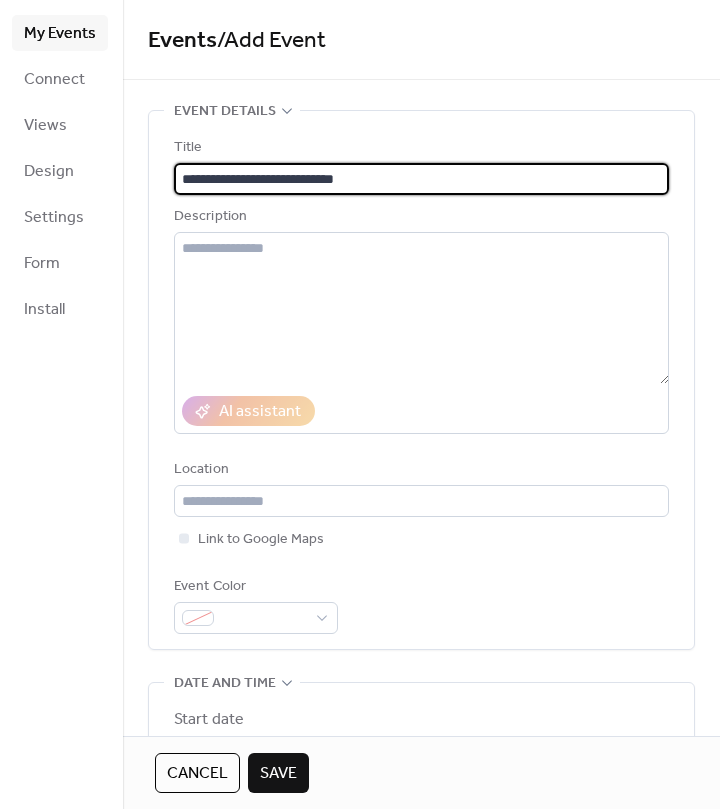 type on "**********" 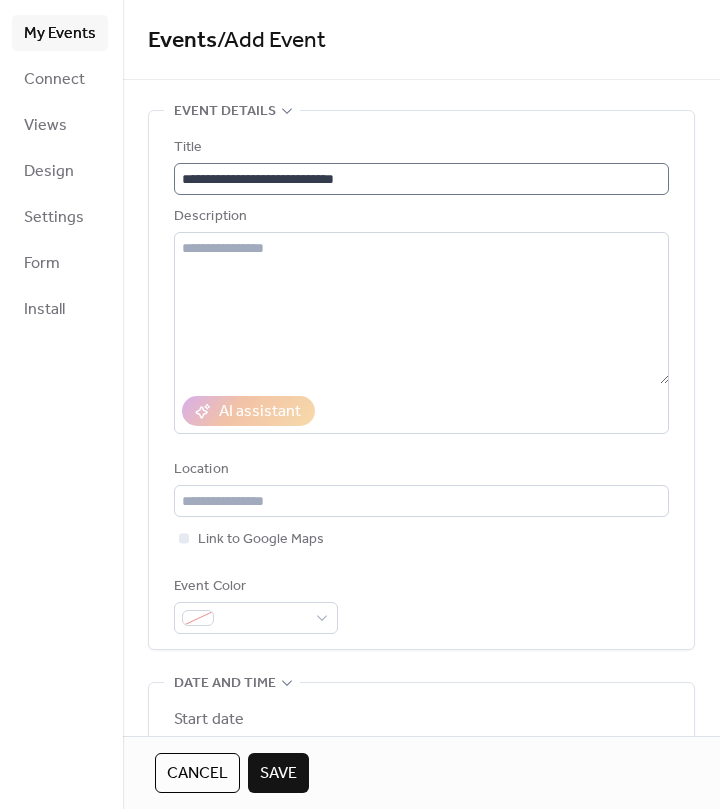 type 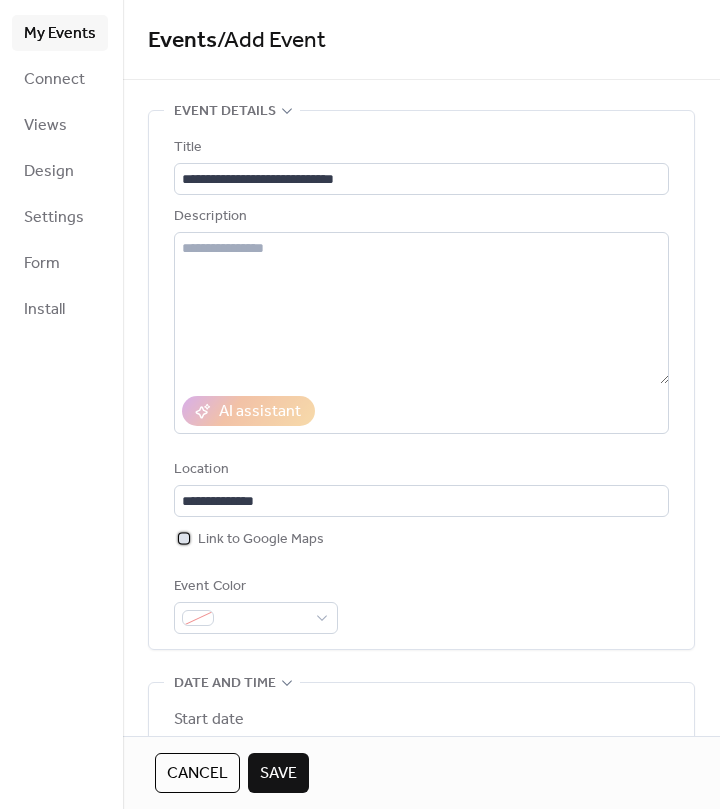 click at bounding box center (184, 538) 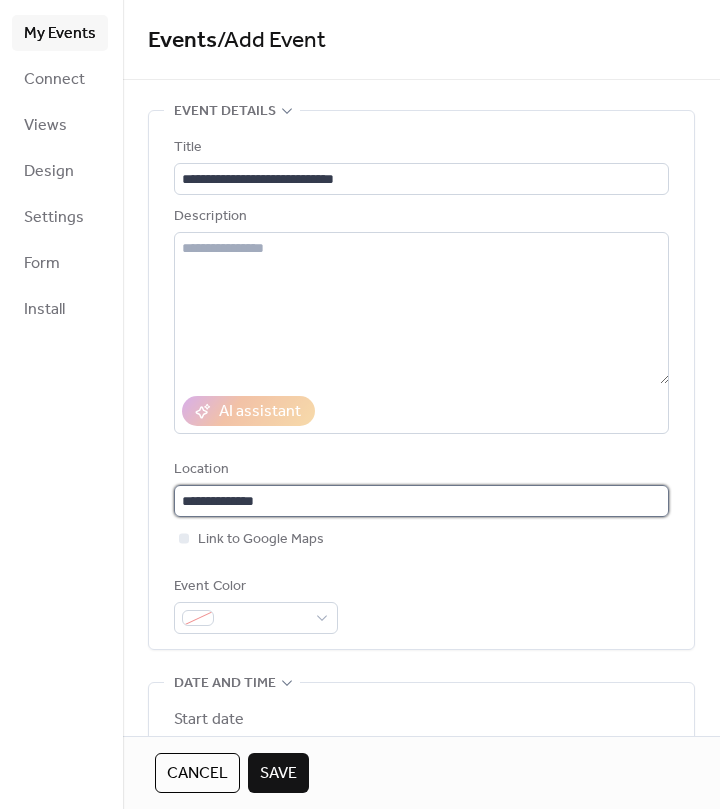 click on "**********" at bounding box center (421, 501) 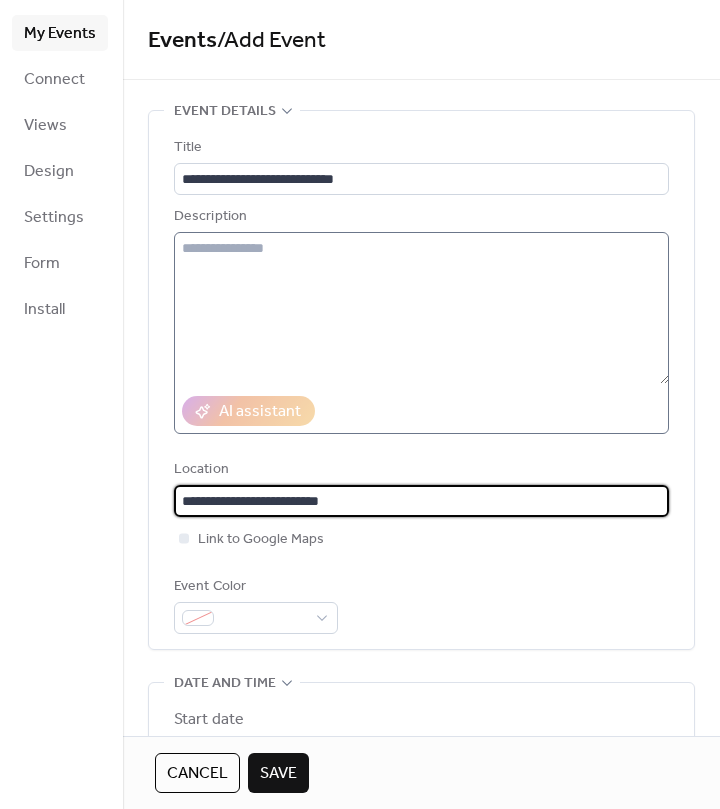 type on "**********" 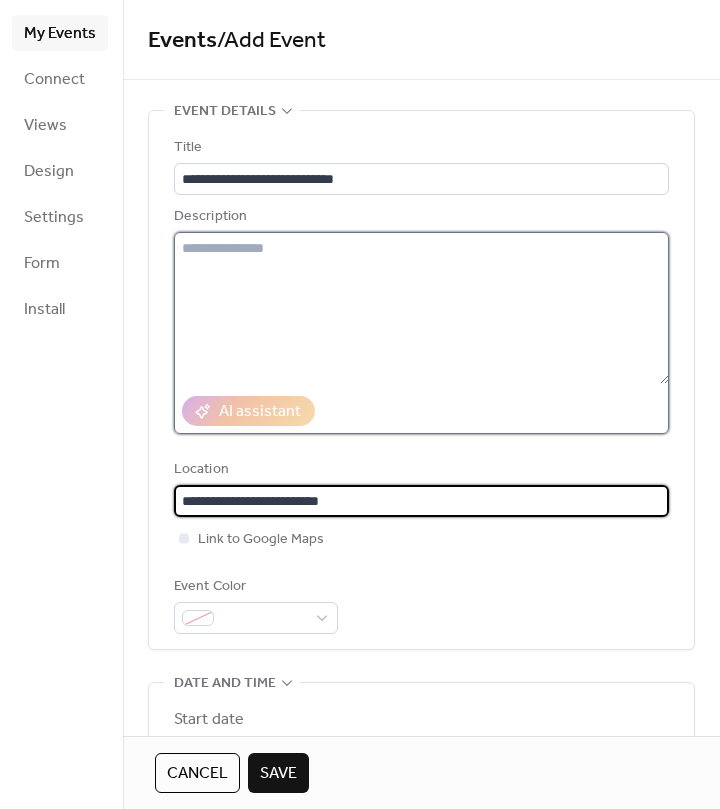 click at bounding box center [421, 308] 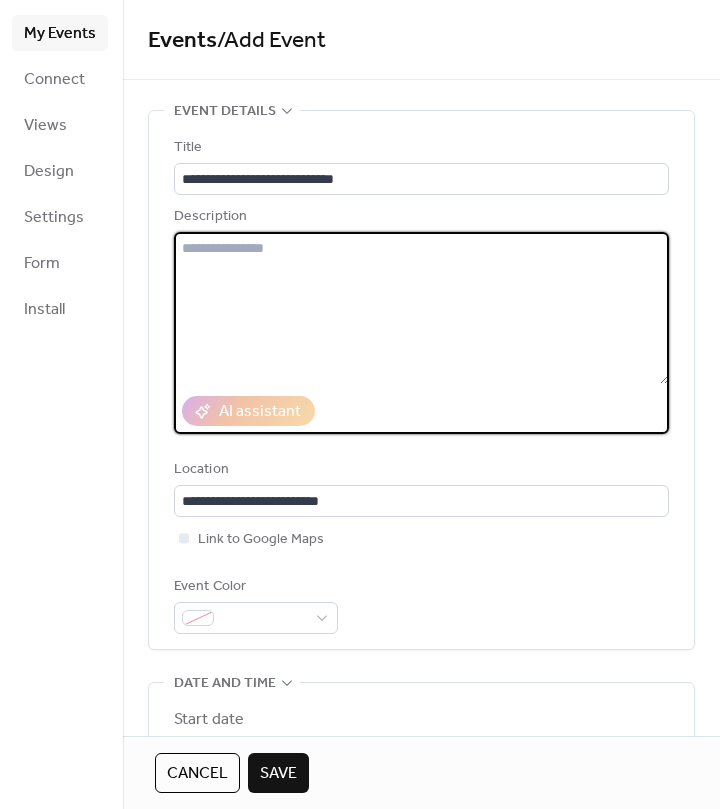 click on "Event Color" at bounding box center [421, 604] 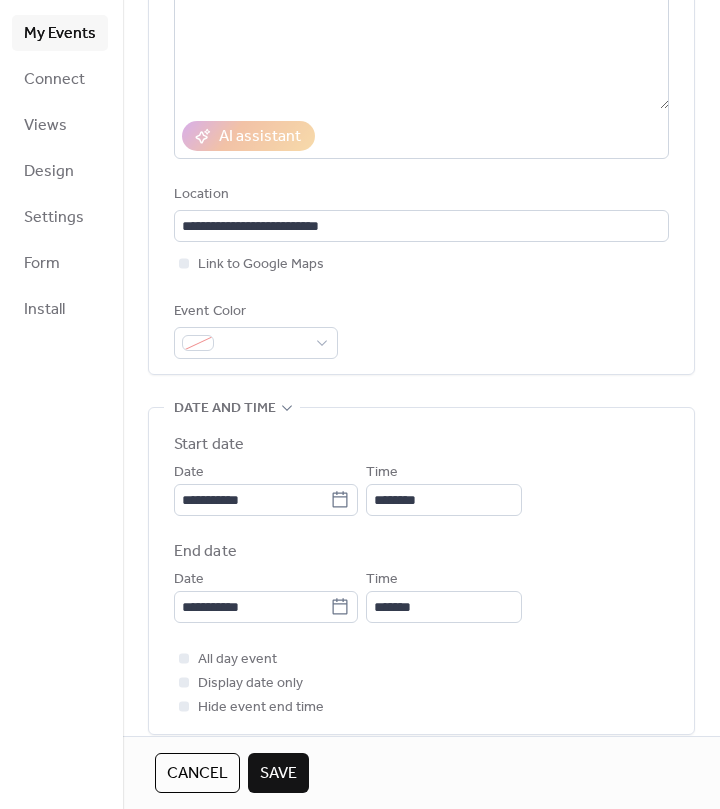 scroll, scrollTop: 369, scrollLeft: 0, axis: vertical 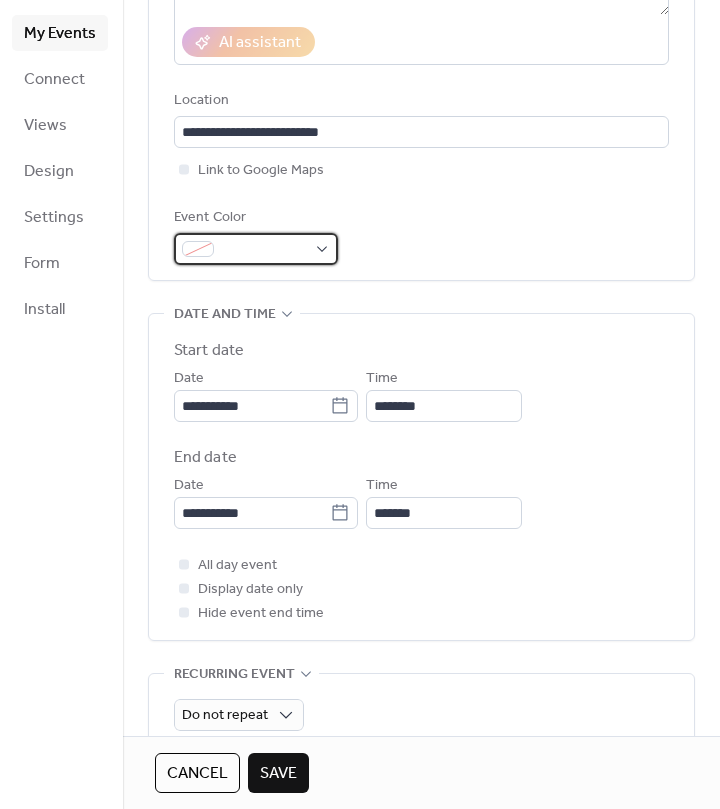 click at bounding box center (264, 250) 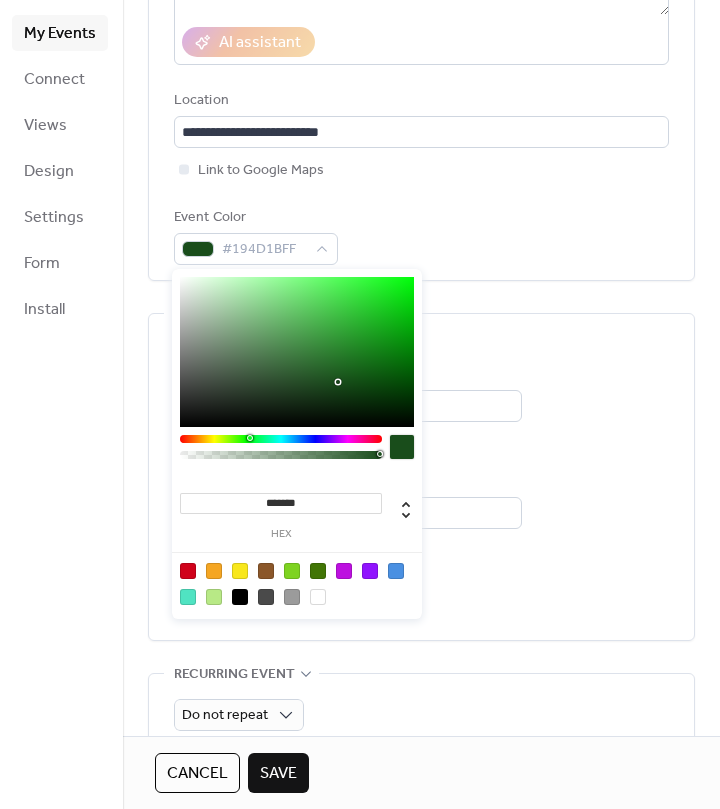 click at bounding box center (281, 439) 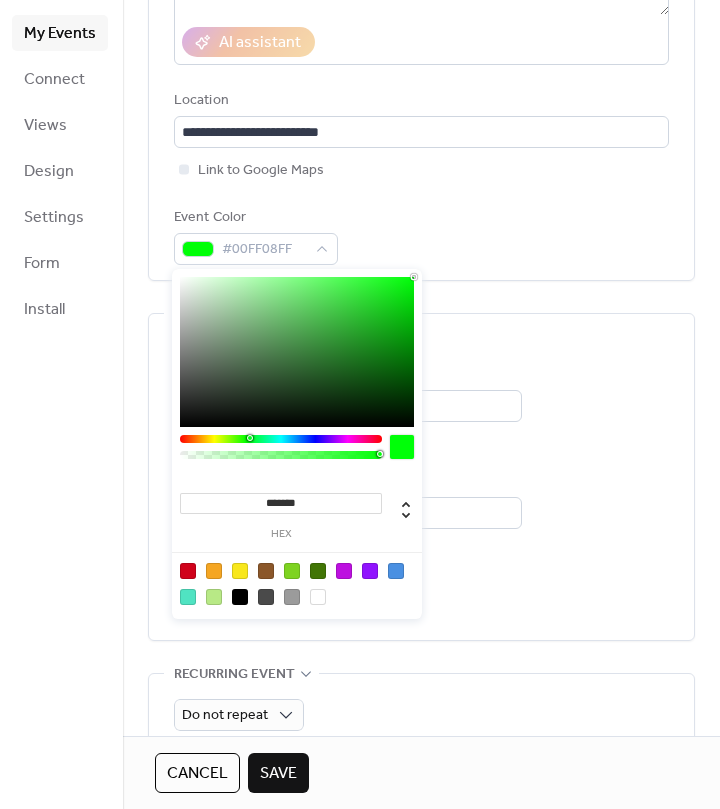 type on "*******" 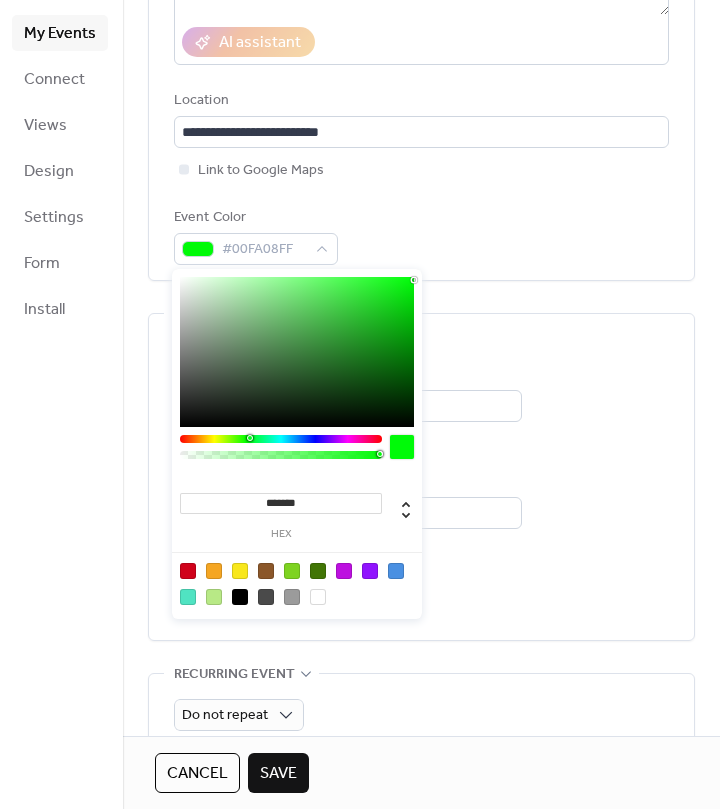 drag, startPoint x: 360, startPoint y: 328, endPoint x: 446, endPoint y: 280, distance: 98.48858 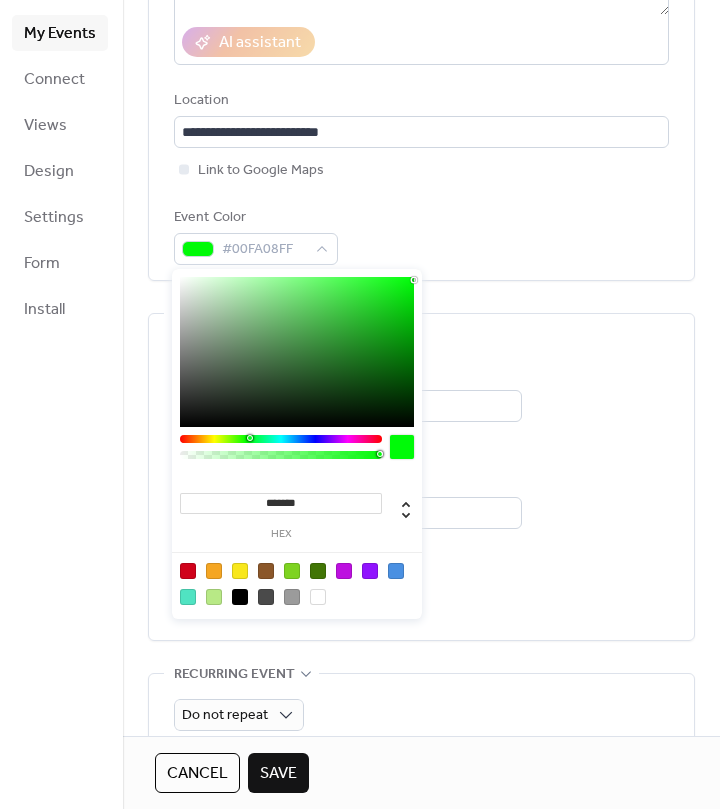 click on "**********" at bounding box center (360, 404) 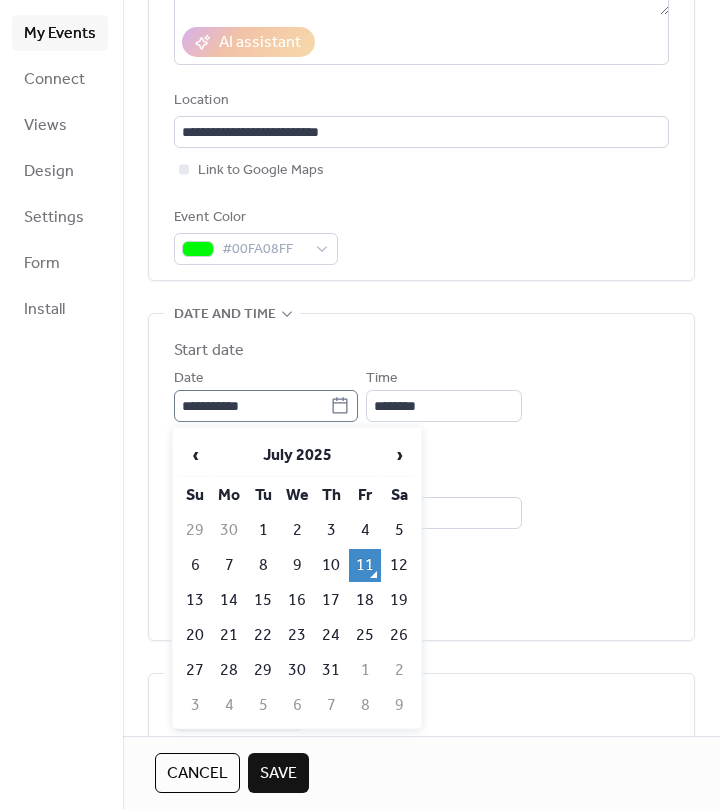 click 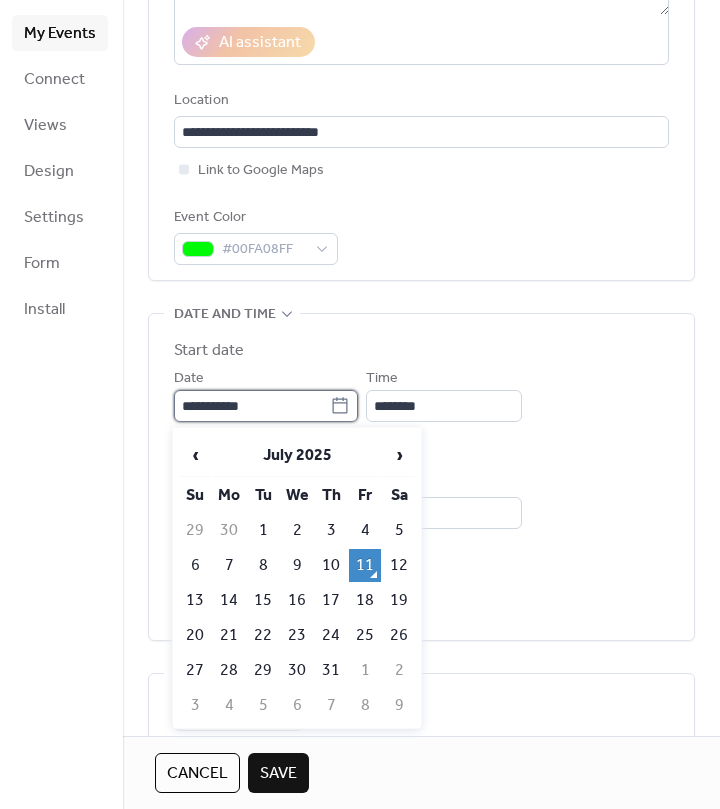 click on "**********" at bounding box center (252, 406) 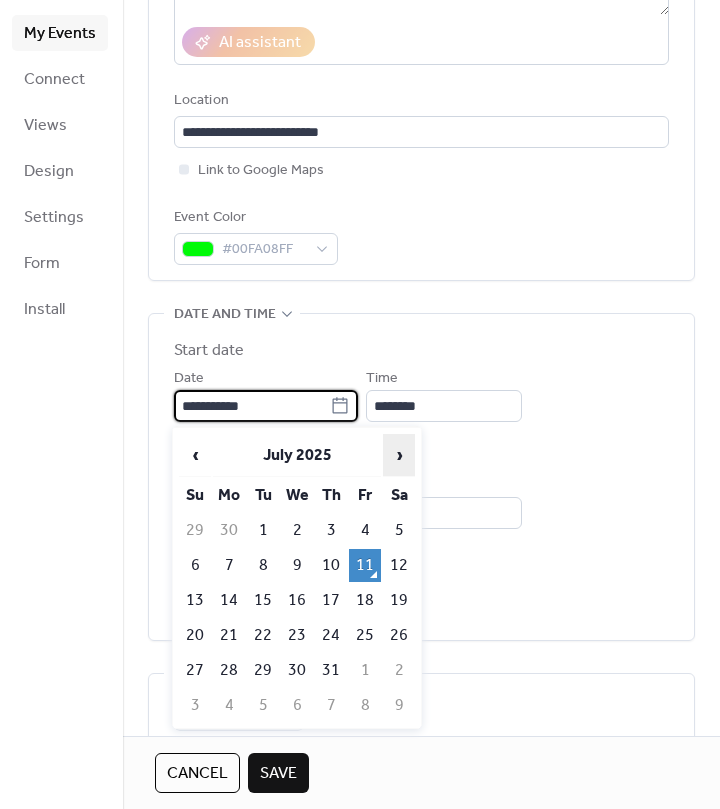 click on "‹ July 2025 › Su Mo Tu We Th Fr Sa 29 30 1 2 3 4 5 6 7 8 9 10 11 12 13 14 15 16 17 18 19 20 21 22 23 24 25 26 27 28 29 30 31 1 2 3 4 5 6 7 8 9" at bounding box center (297, 578) 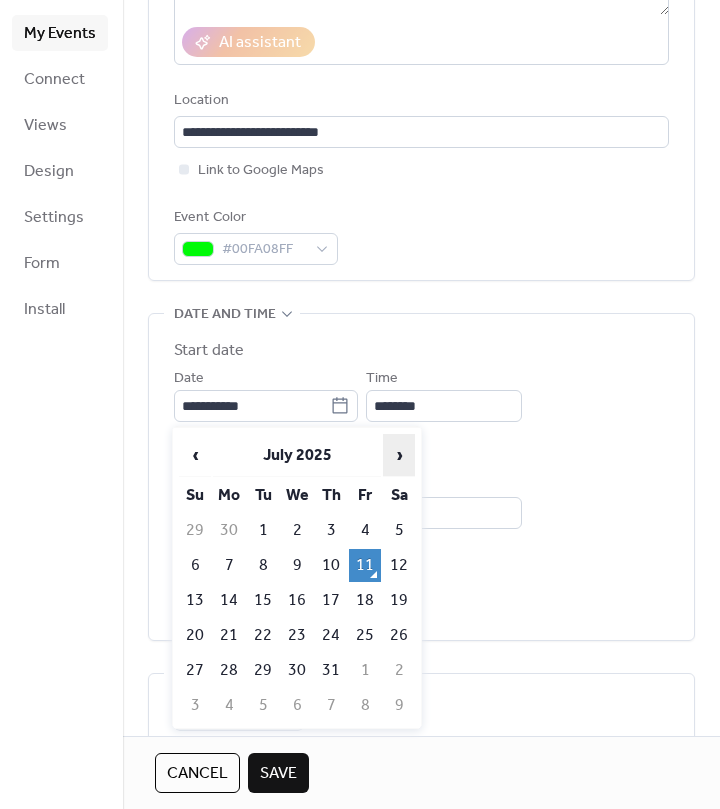 click on "›" at bounding box center [399, 455] 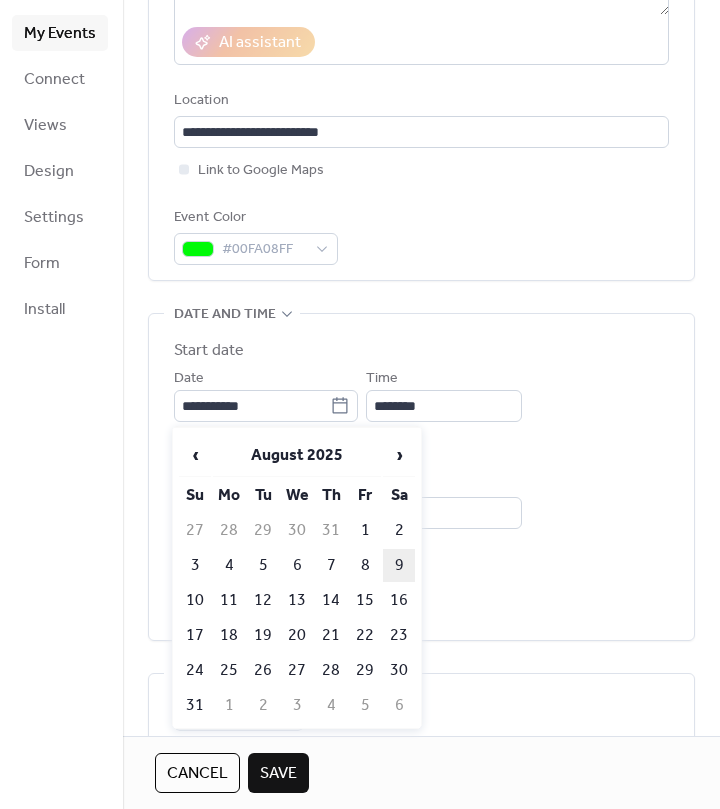 click on "9" at bounding box center (399, 565) 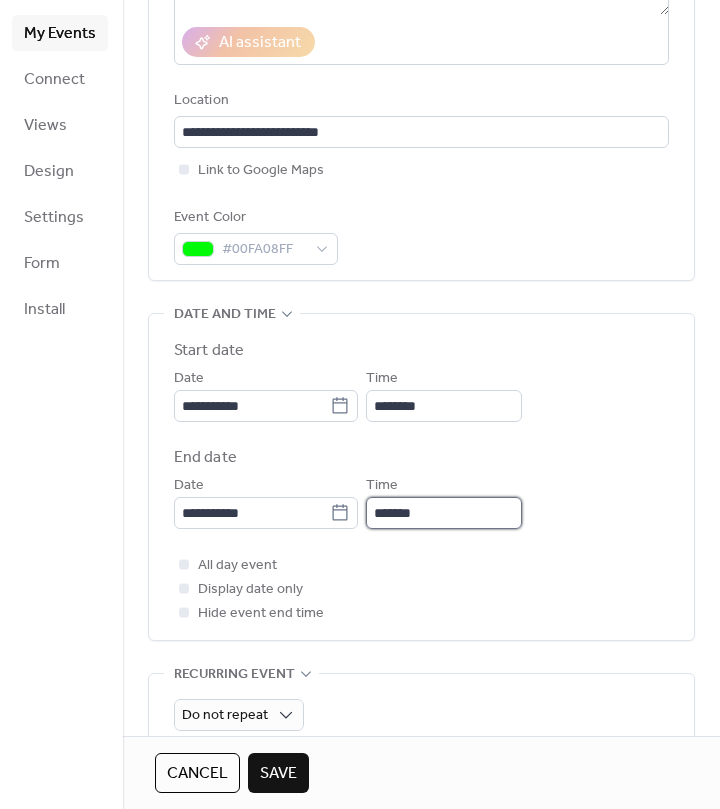 click on "*******" at bounding box center (444, 513) 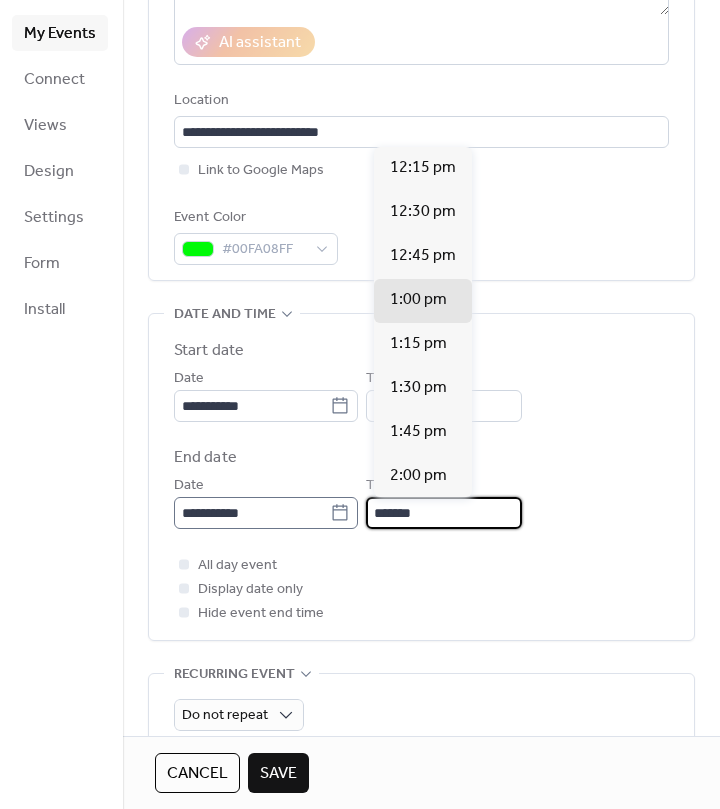 drag, startPoint x: 344, startPoint y: 512, endPoint x: 307, endPoint y: 507, distance: 37.336308 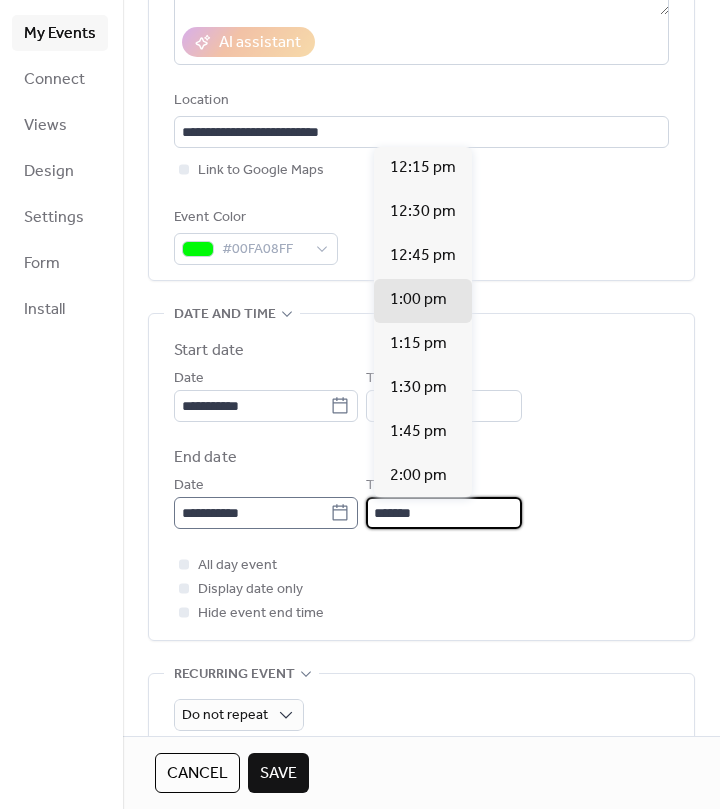 click on "**********" at bounding box center [421, 501] 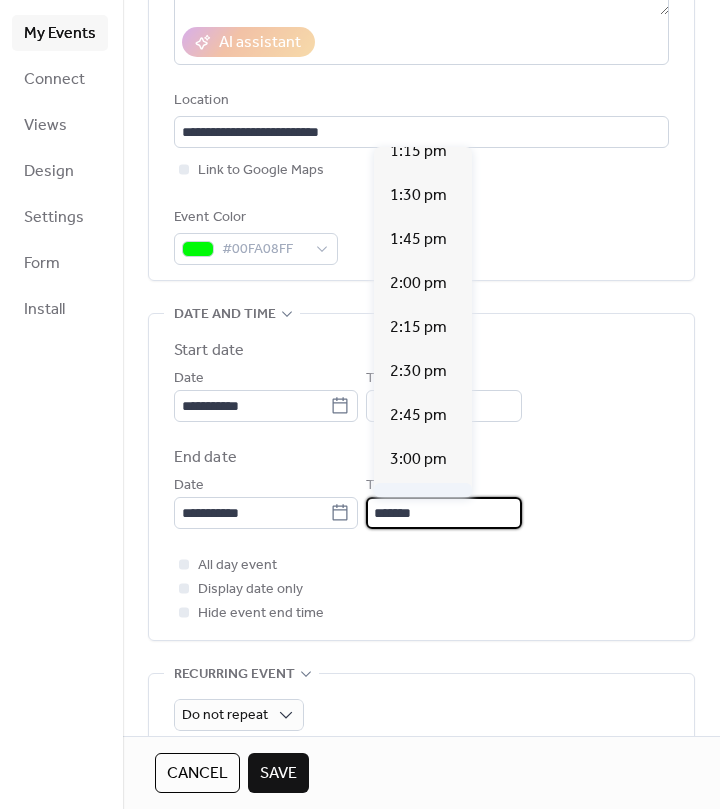 scroll, scrollTop: 360, scrollLeft: 0, axis: vertical 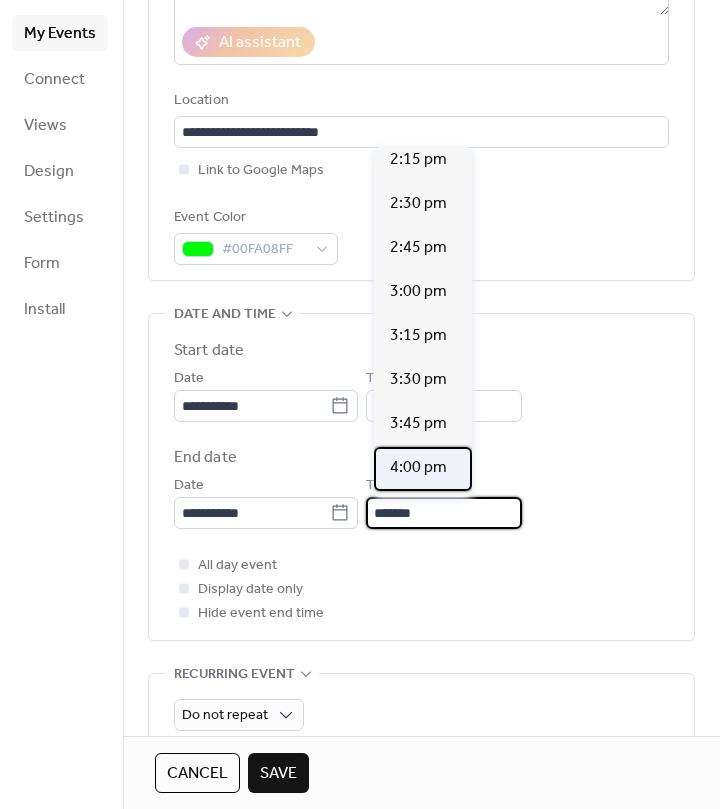 click on "4:00 pm" at bounding box center [418, 468] 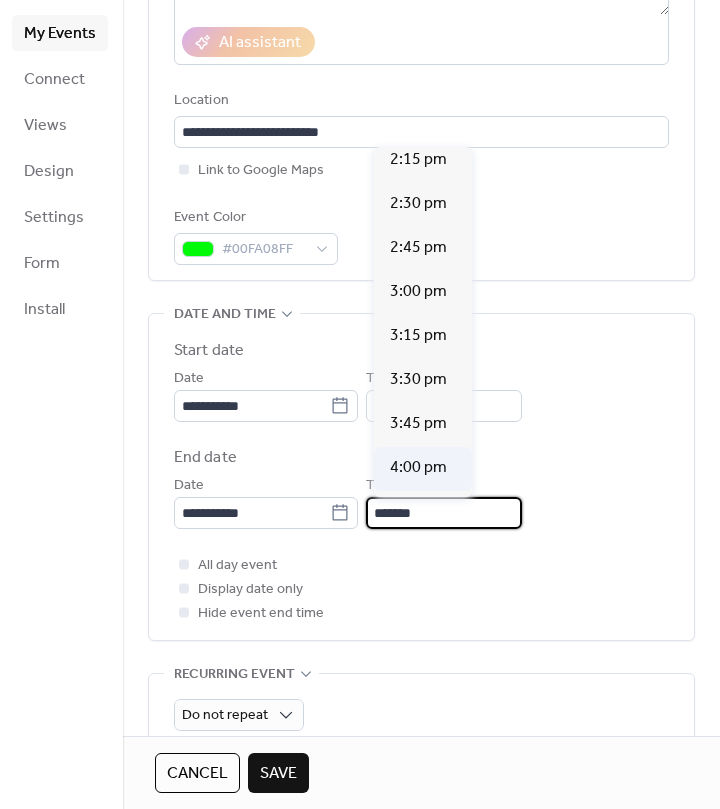 type on "*******" 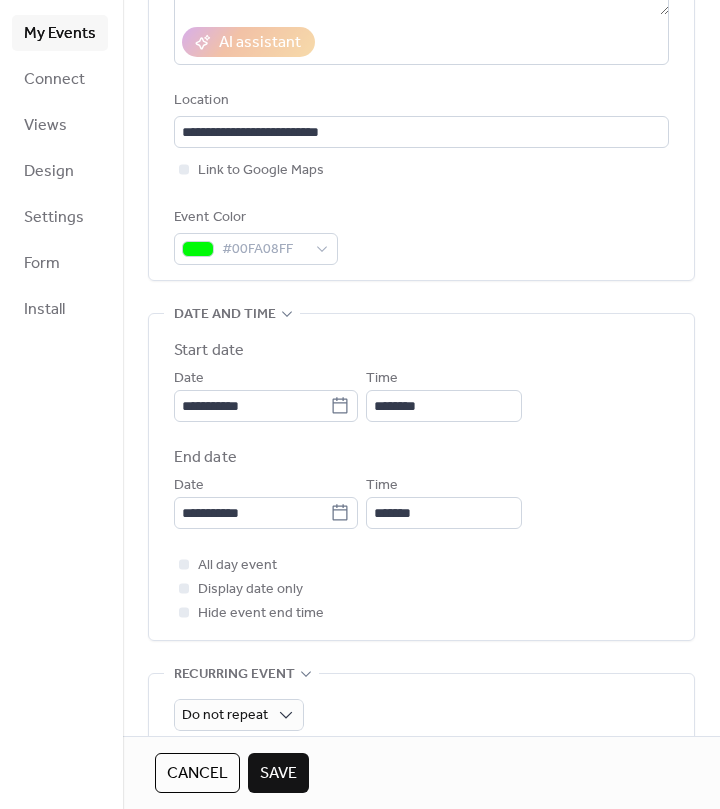click on "**********" at bounding box center [421, 477] 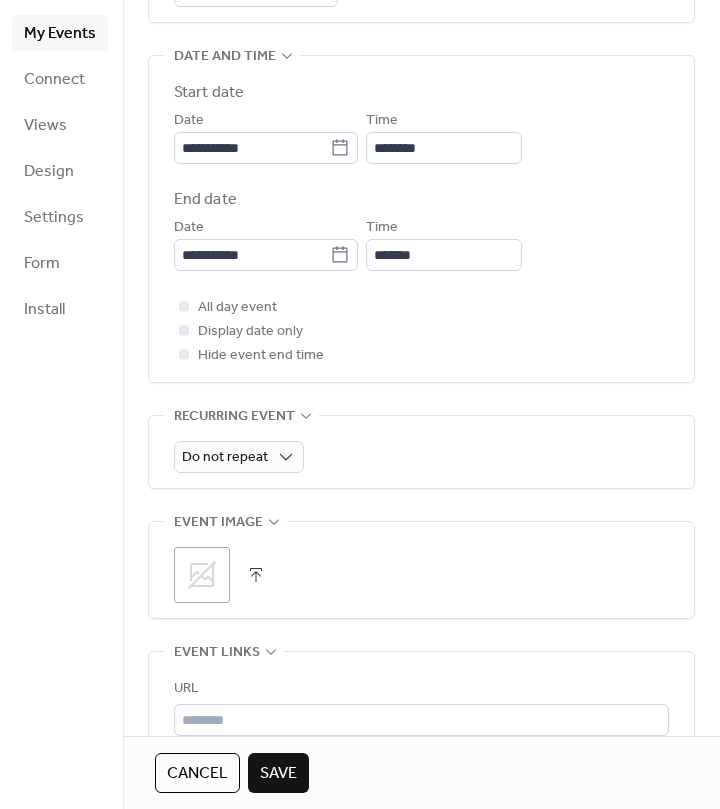 scroll, scrollTop: 629, scrollLeft: 0, axis: vertical 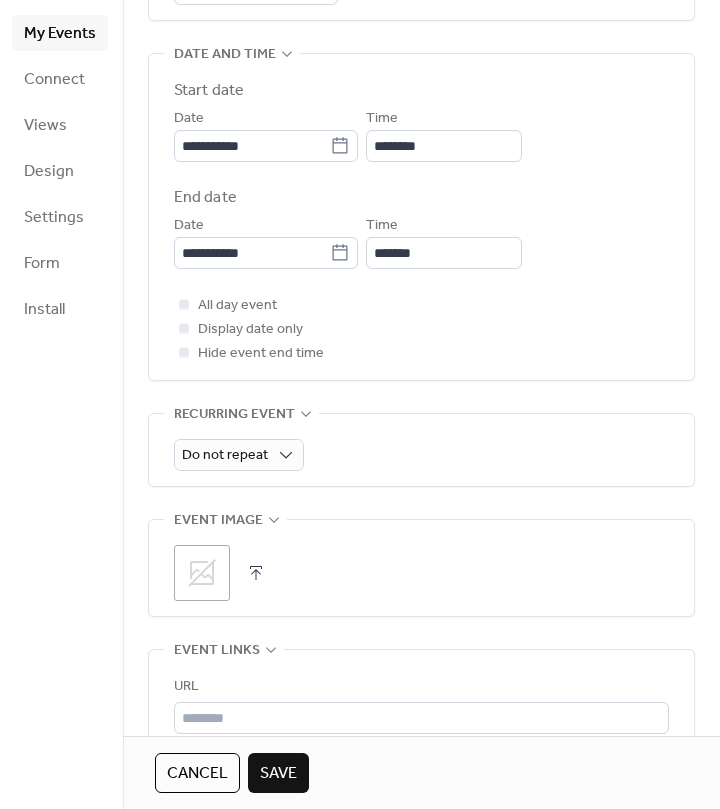 click 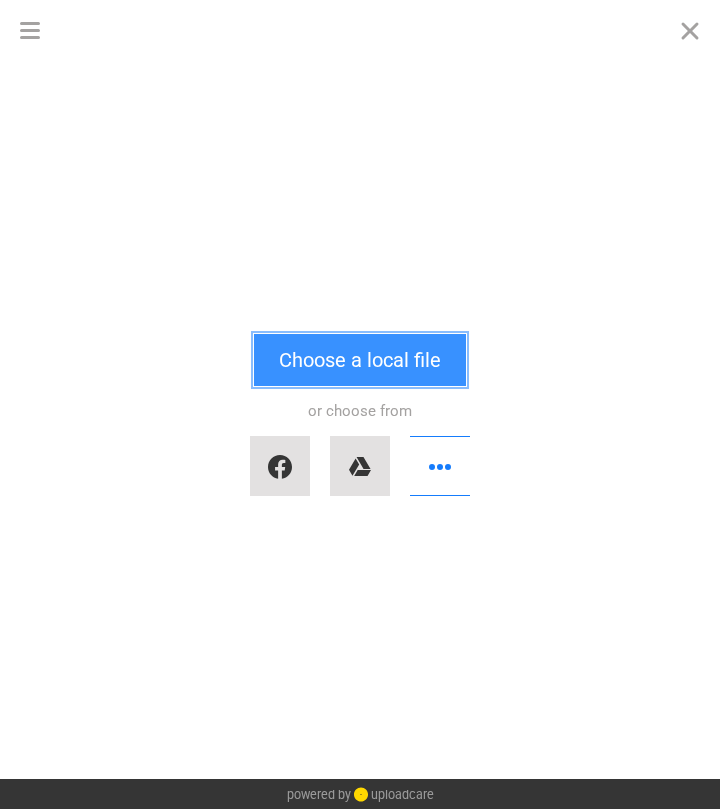 click on "Choose a local file" at bounding box center [360, 360] 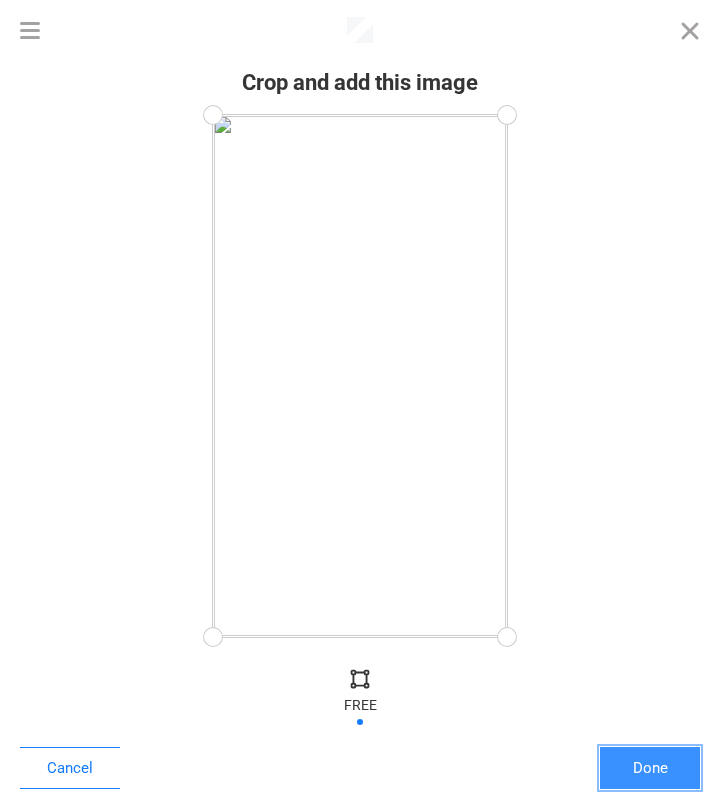 click on "Done" at bounding box center (650, 768) 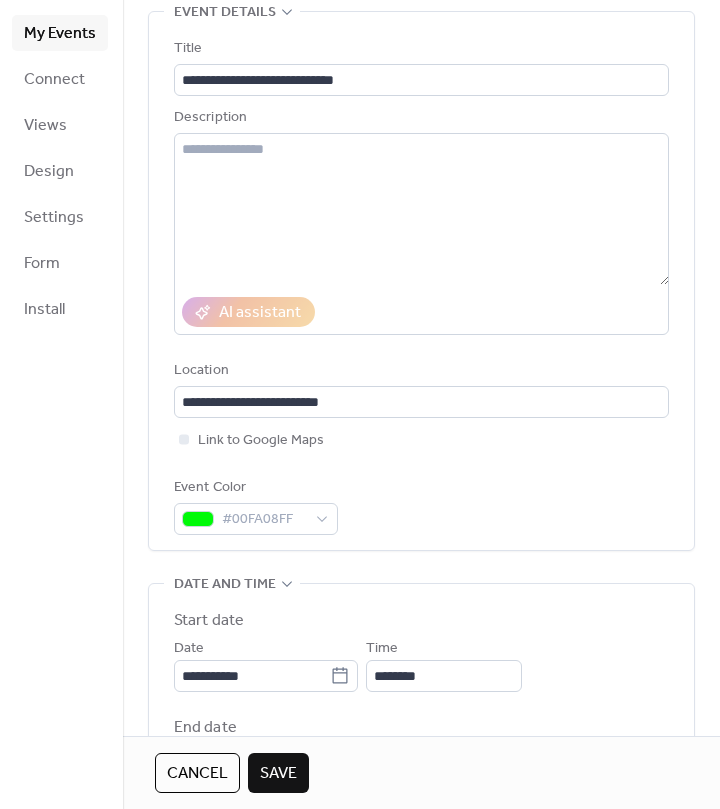 scroll, scrollTop: 0, scrollLeft: 0, axis: both 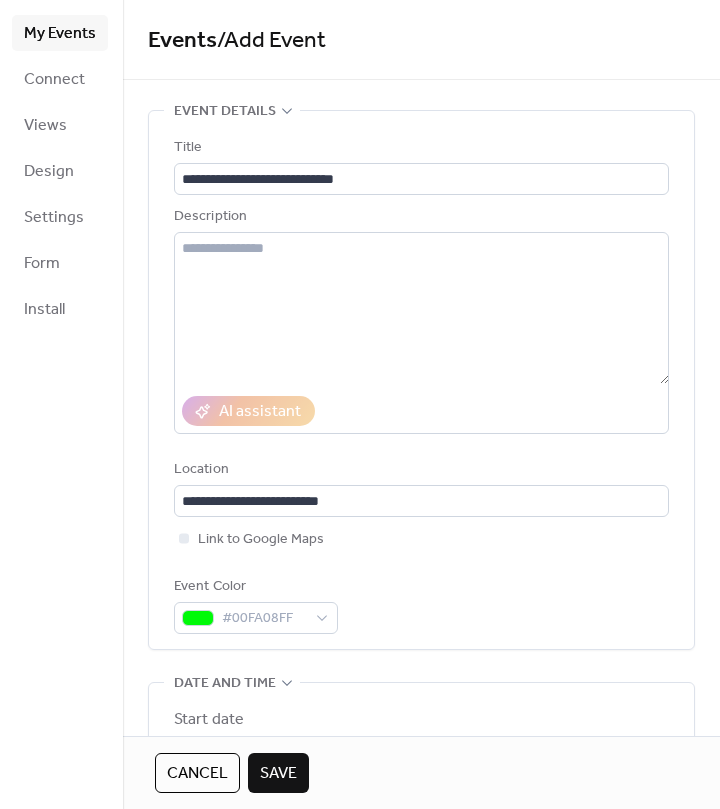 click on "Save" at bounding box center [278, 774] 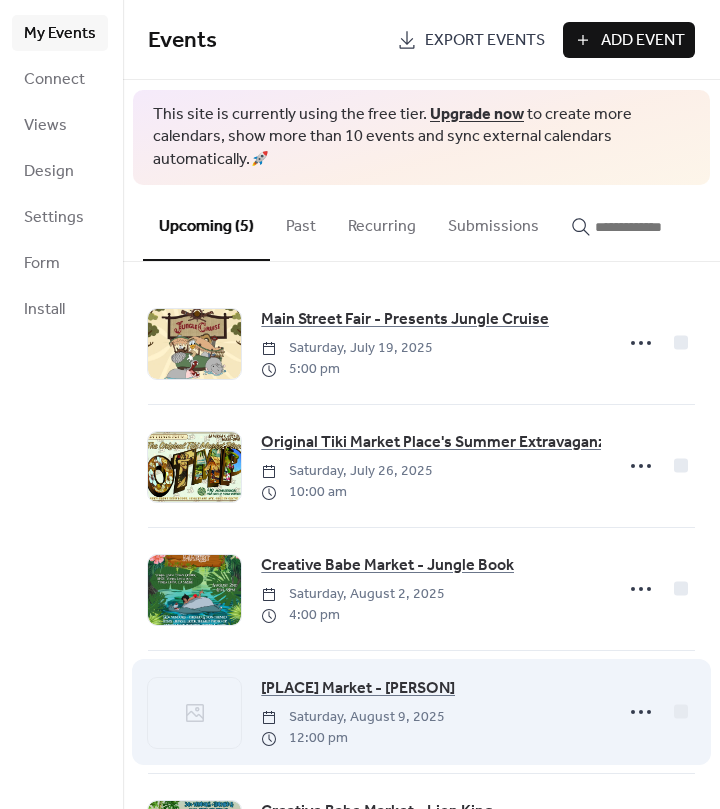 click 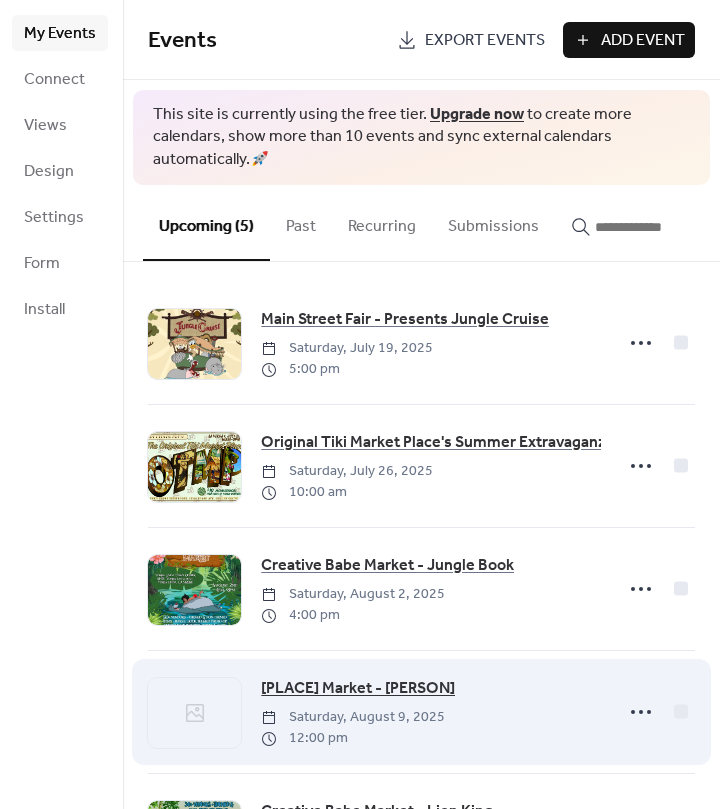 click on "Toontown Market - [PERSON]" at bounding box center [358, 689] 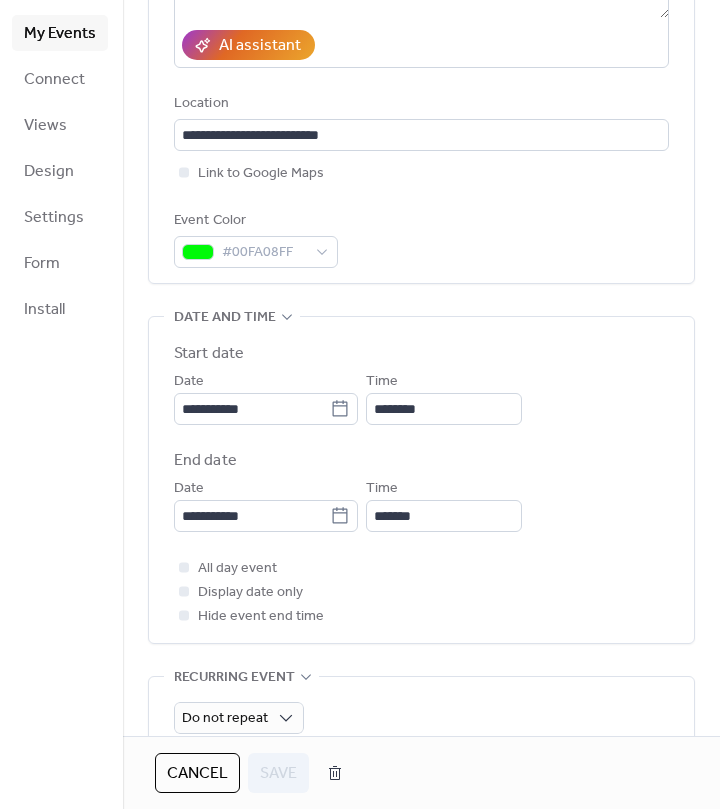 scroll, scrollTop: 918, scrollLeft: 0, axis: vertical 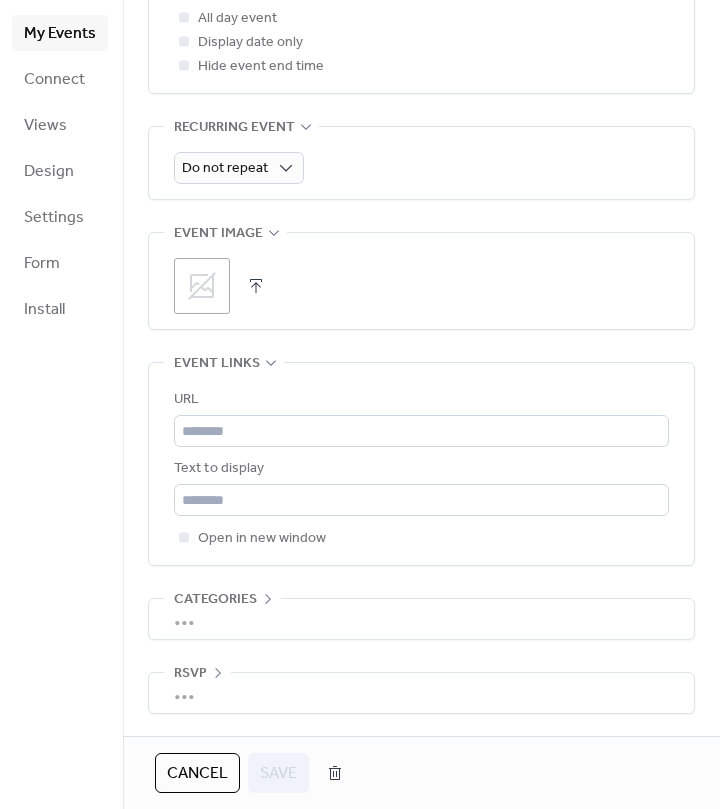click 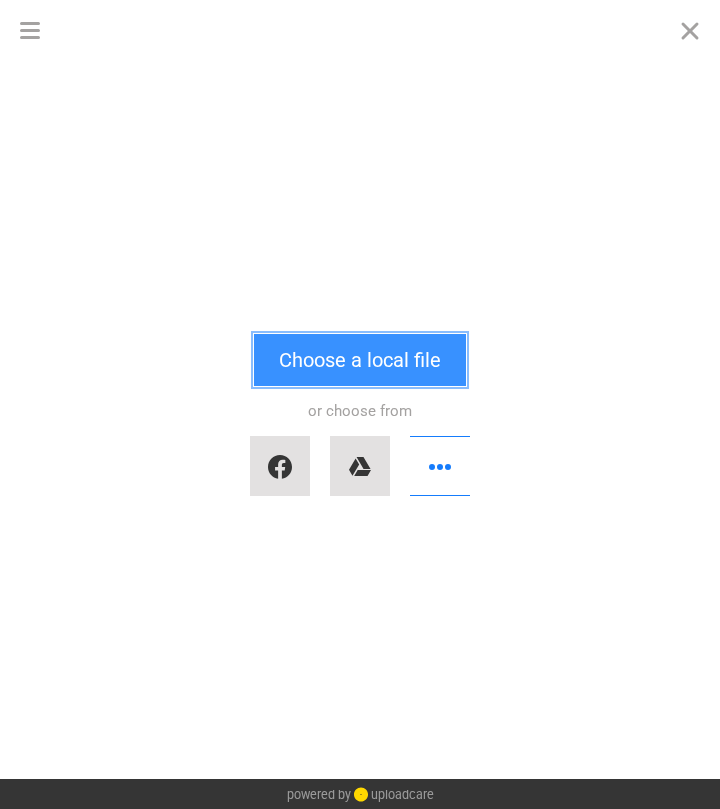click on "Choose a local file" at bounding box center (360, 360) 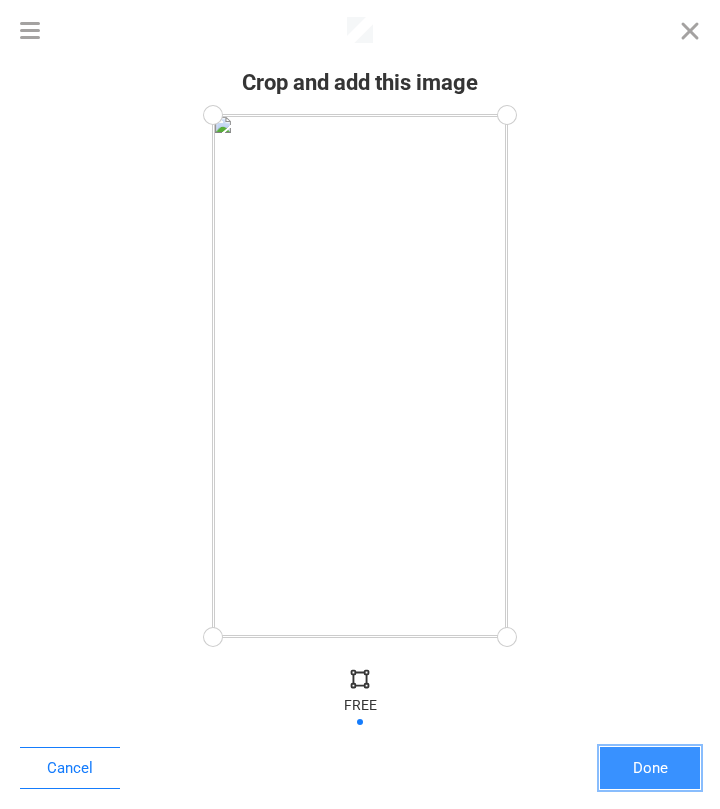 click on "Done" at bounding box center (650, 768) 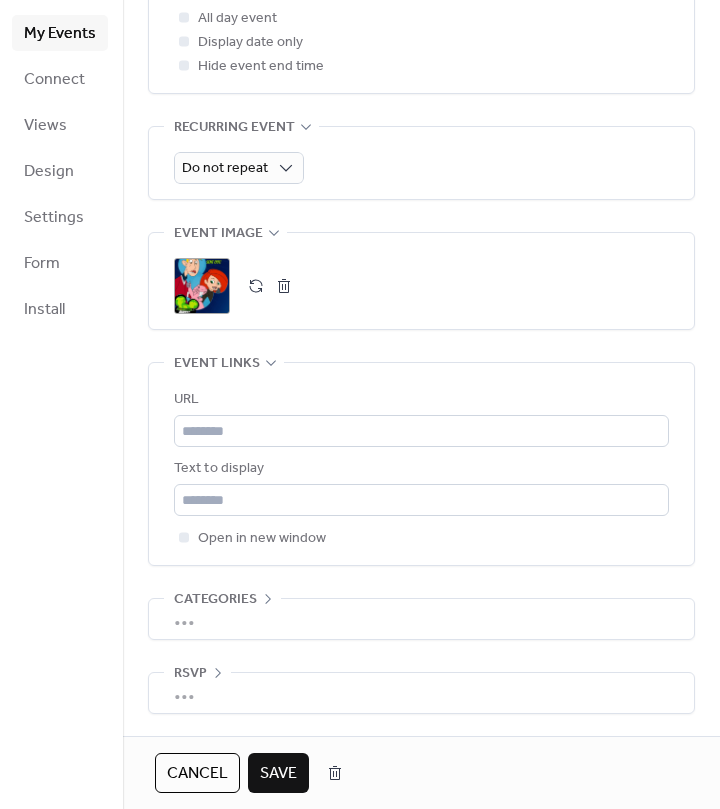 click on "Save" at bounding box center [278, 774] 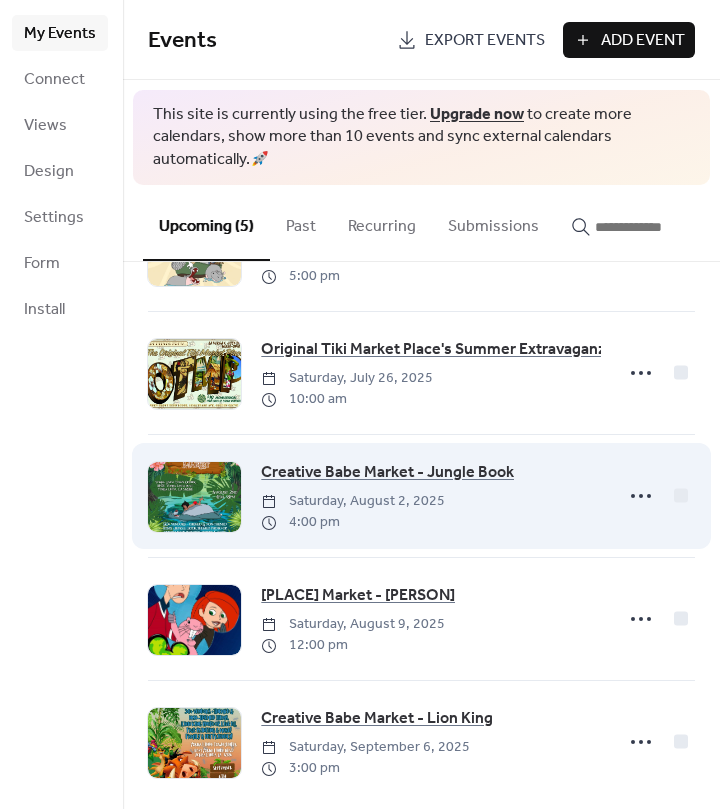 scroll, scrollTop: 0, scrollLeft: 0, axis: both 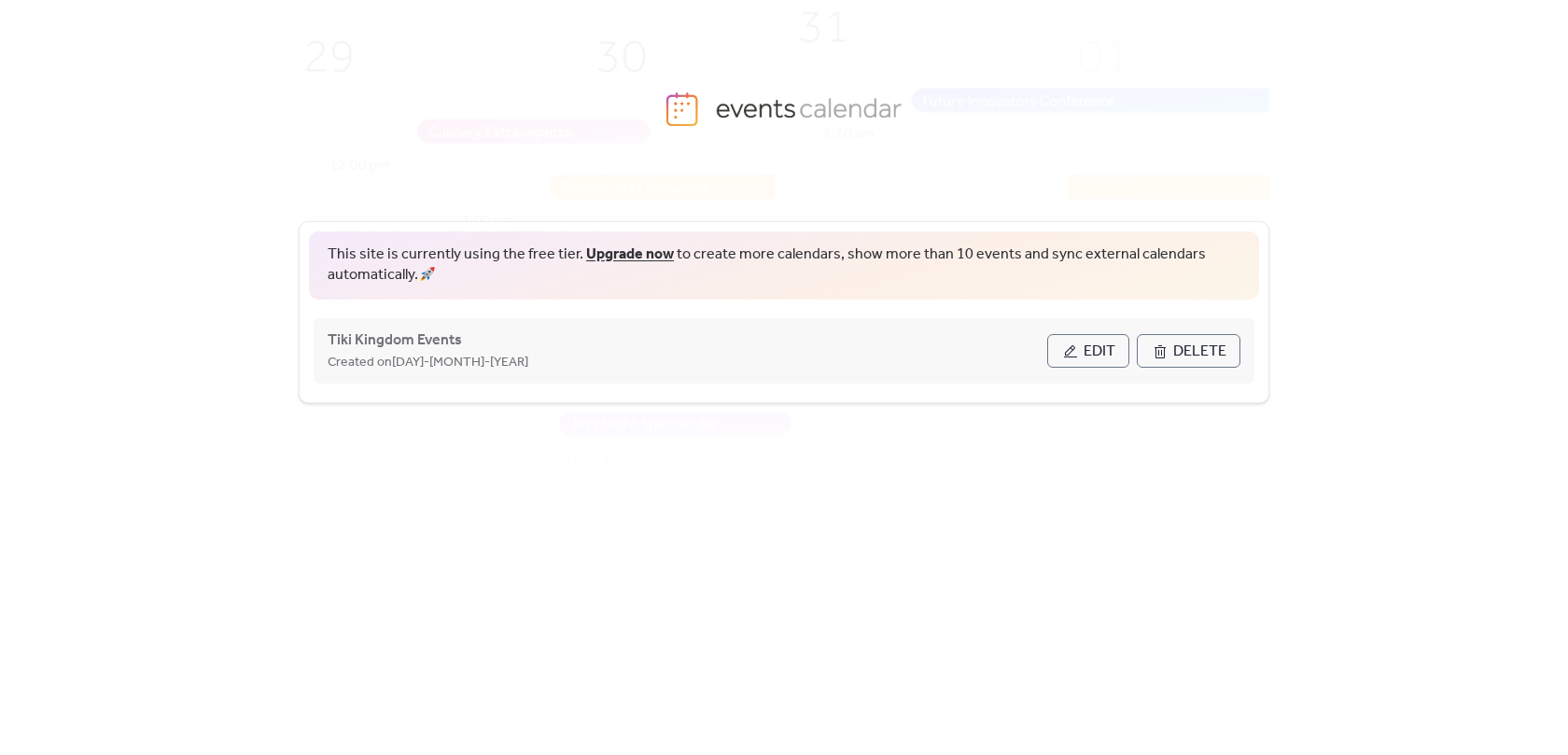 click on "Edit" at bounding box center (1088, 351) 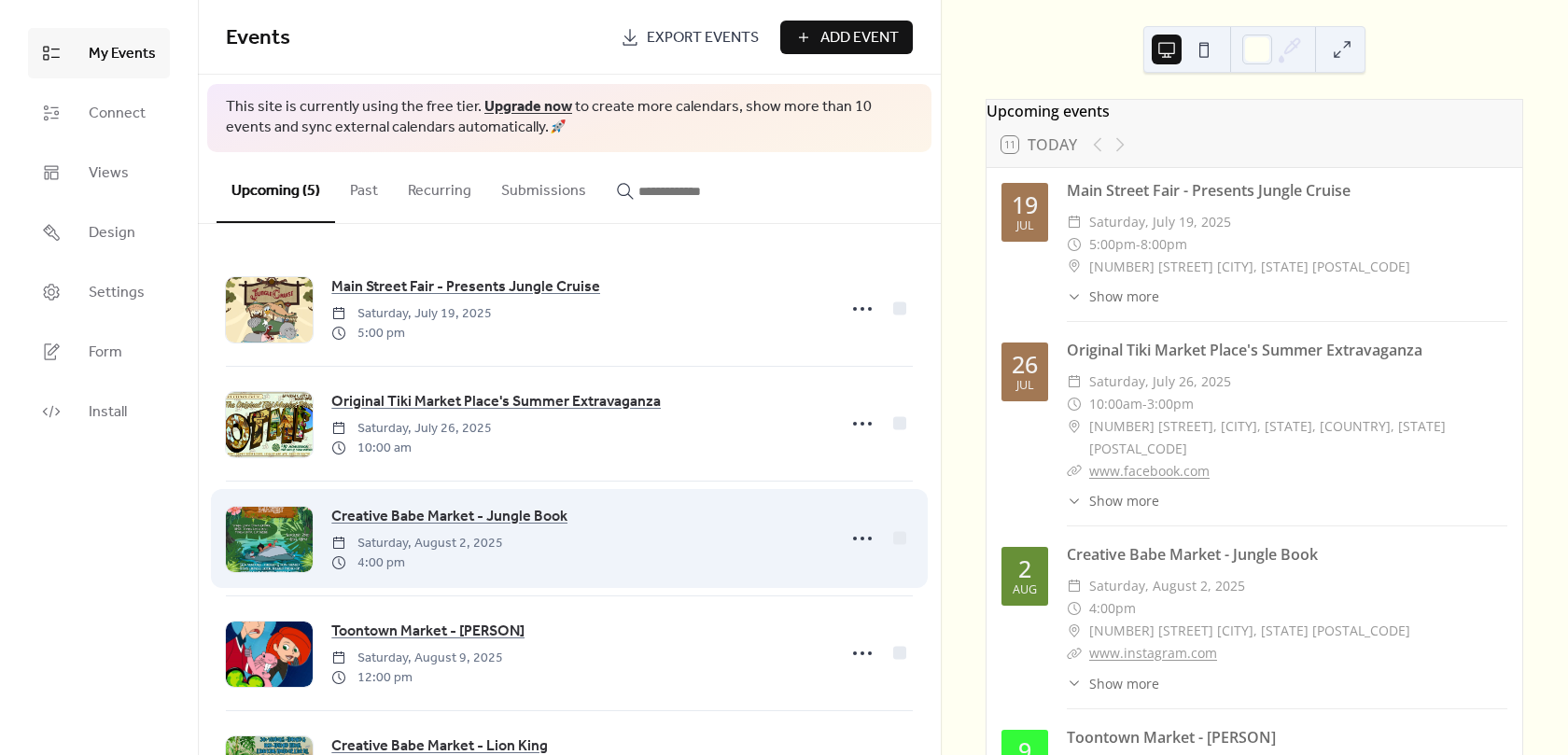 scroll, scrollTop: 62, scrollLeft: 0, axis: vertical 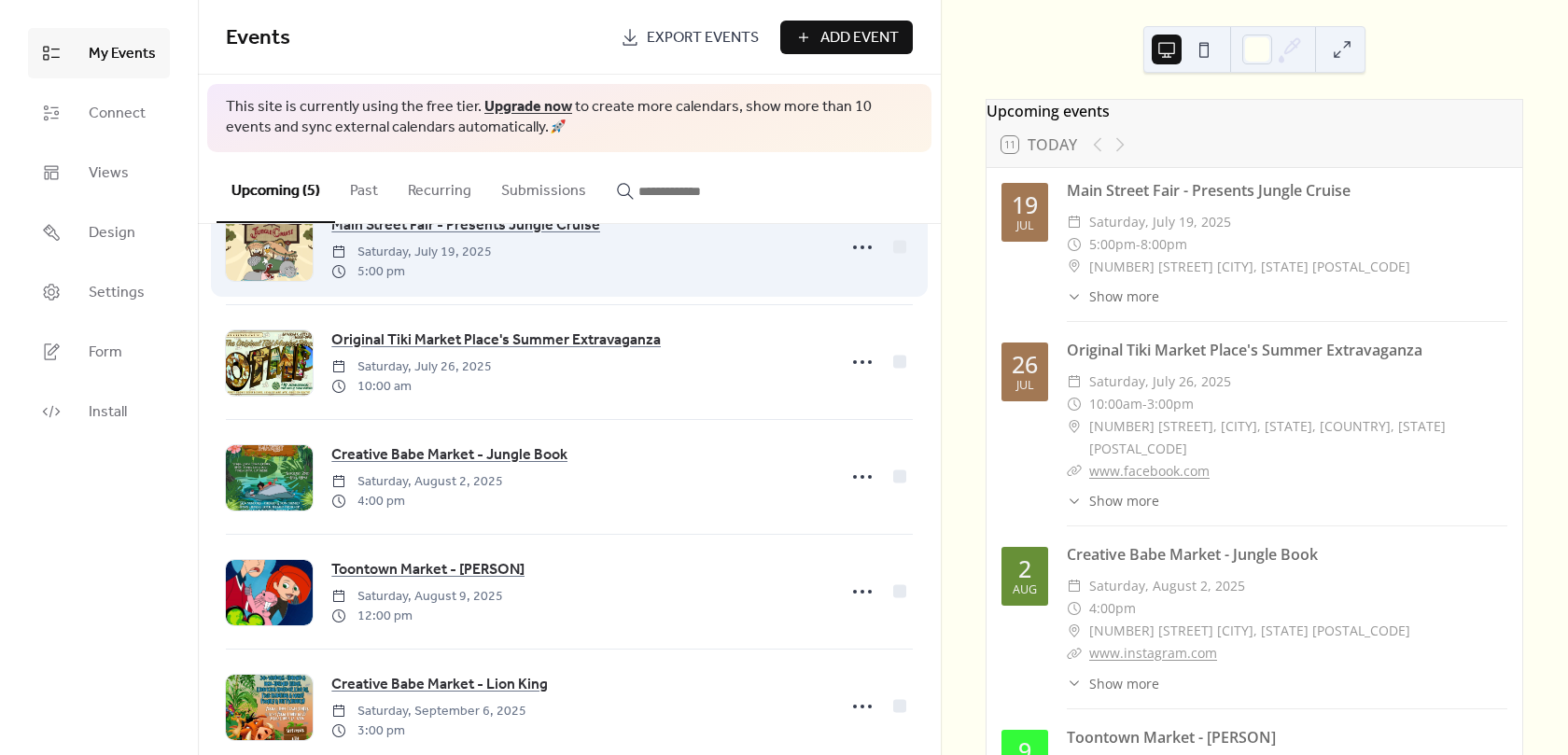 click on "5:00 pm" at bounding box center (412, 272) 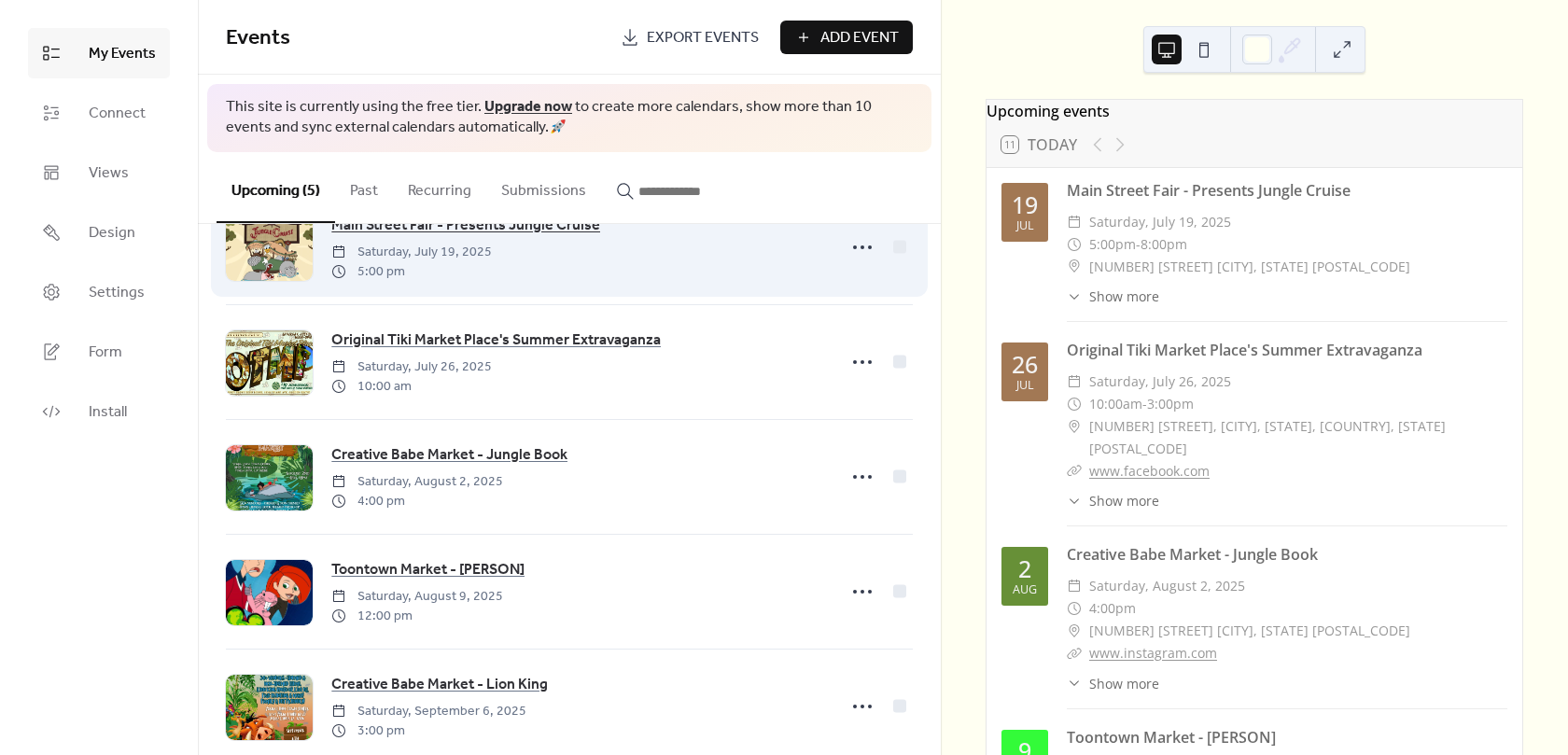 click on "Main Street Fair - Presents Jungle Cruise" at bounding box center (466, 226) 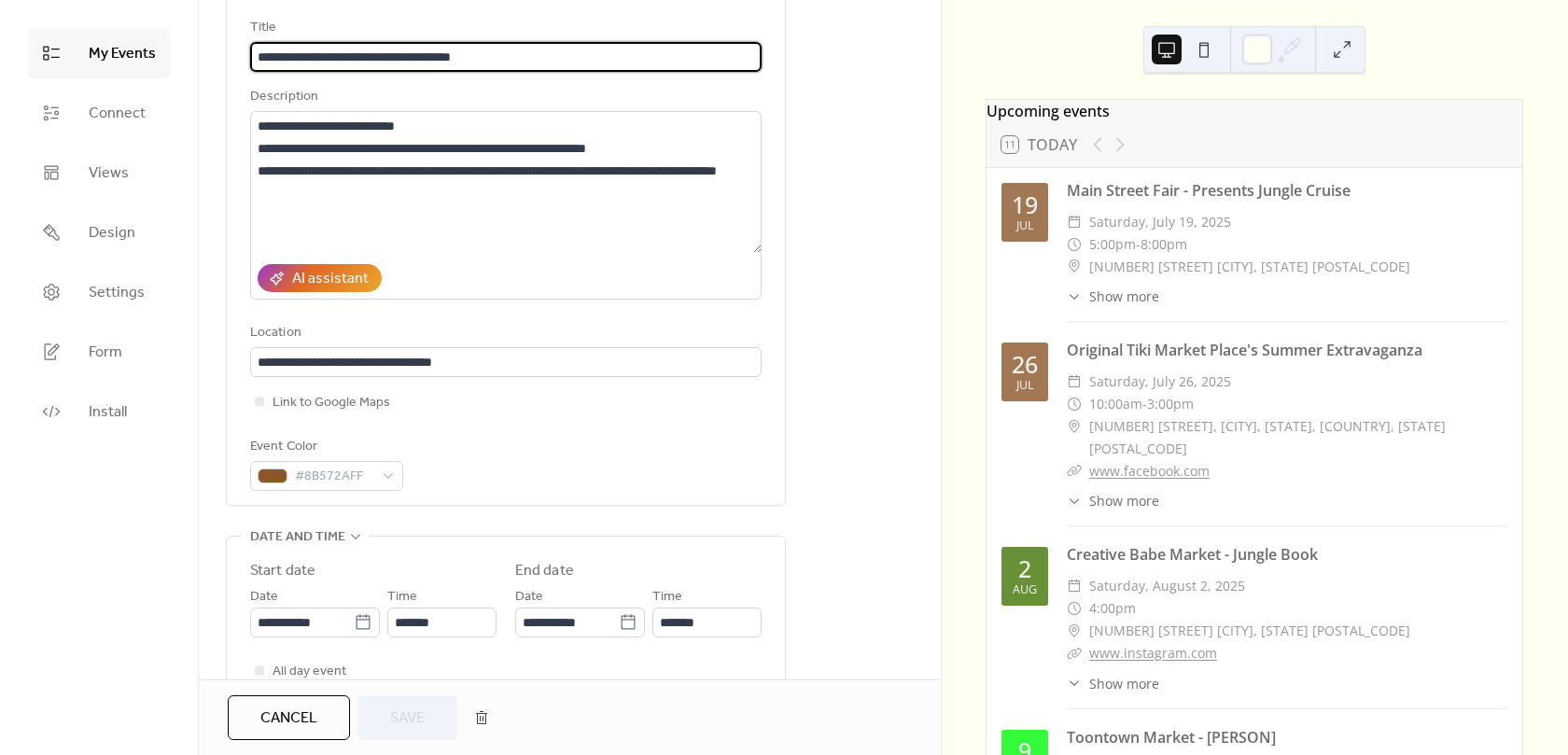 scroll, scrollTop: 126, scrollLeft: 0, axis: vertical 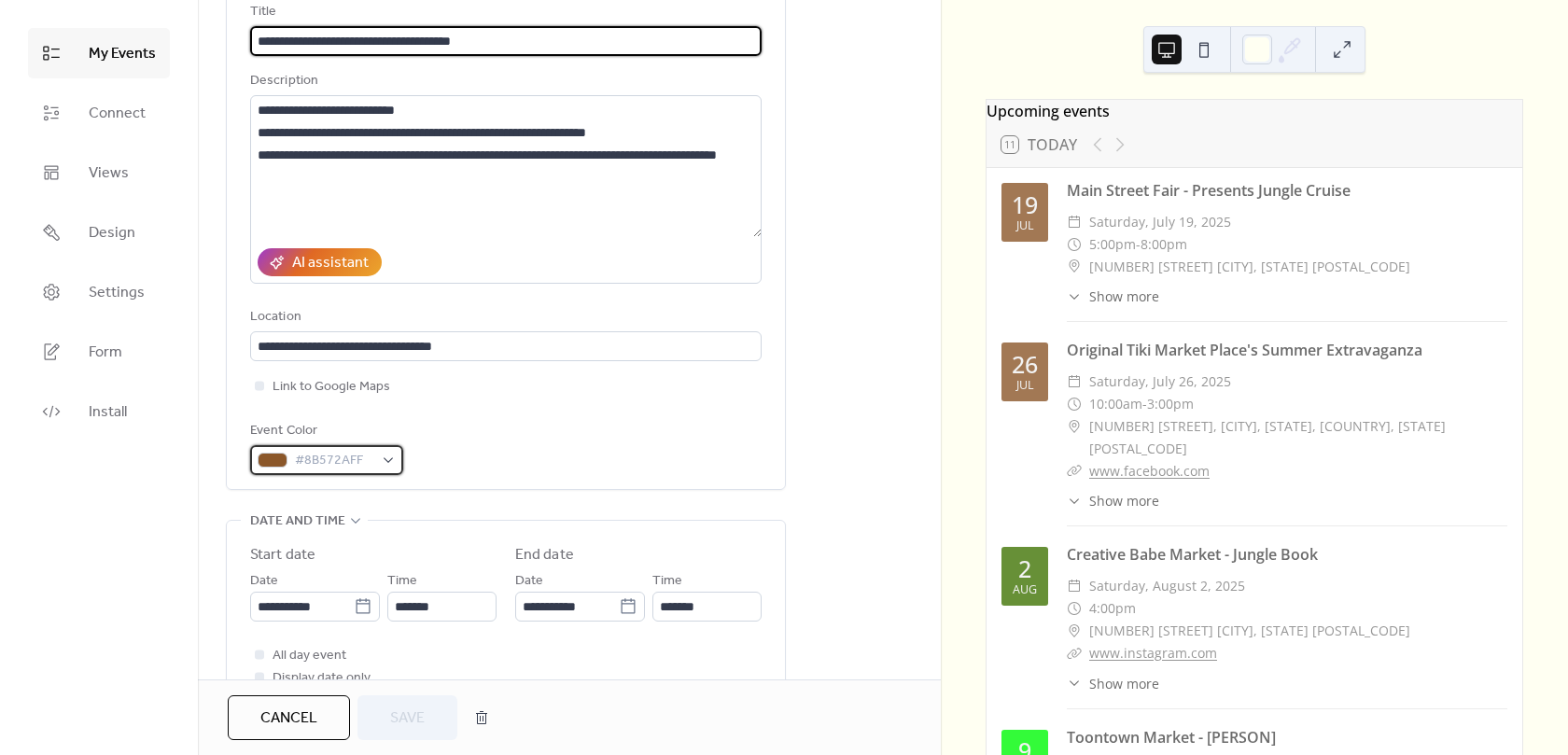click at bounding box center (273, 460) 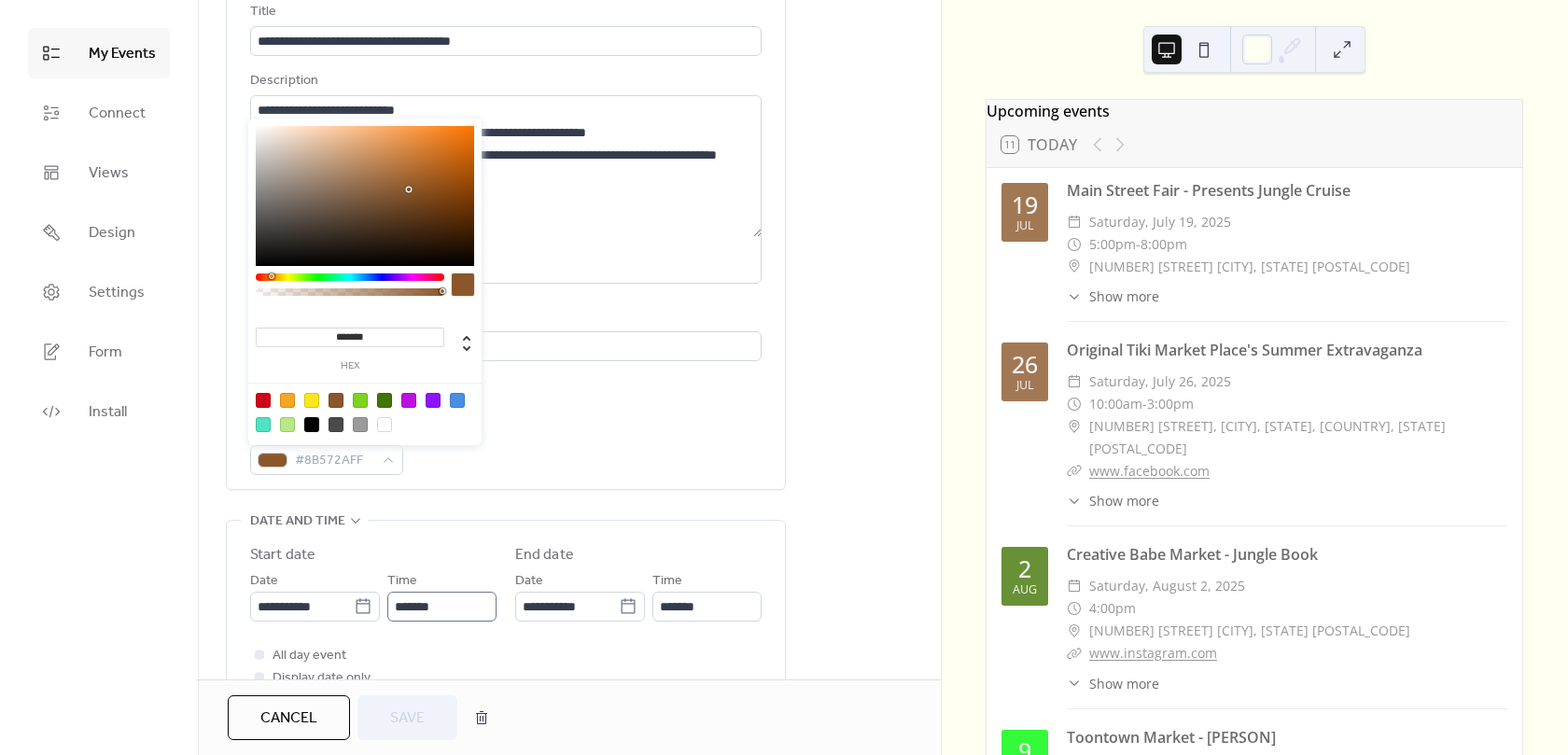 drag, startPoint x: 518, startPoint y: 417, endPoint x: 425, endPoint y: 594, distance: 199.94499 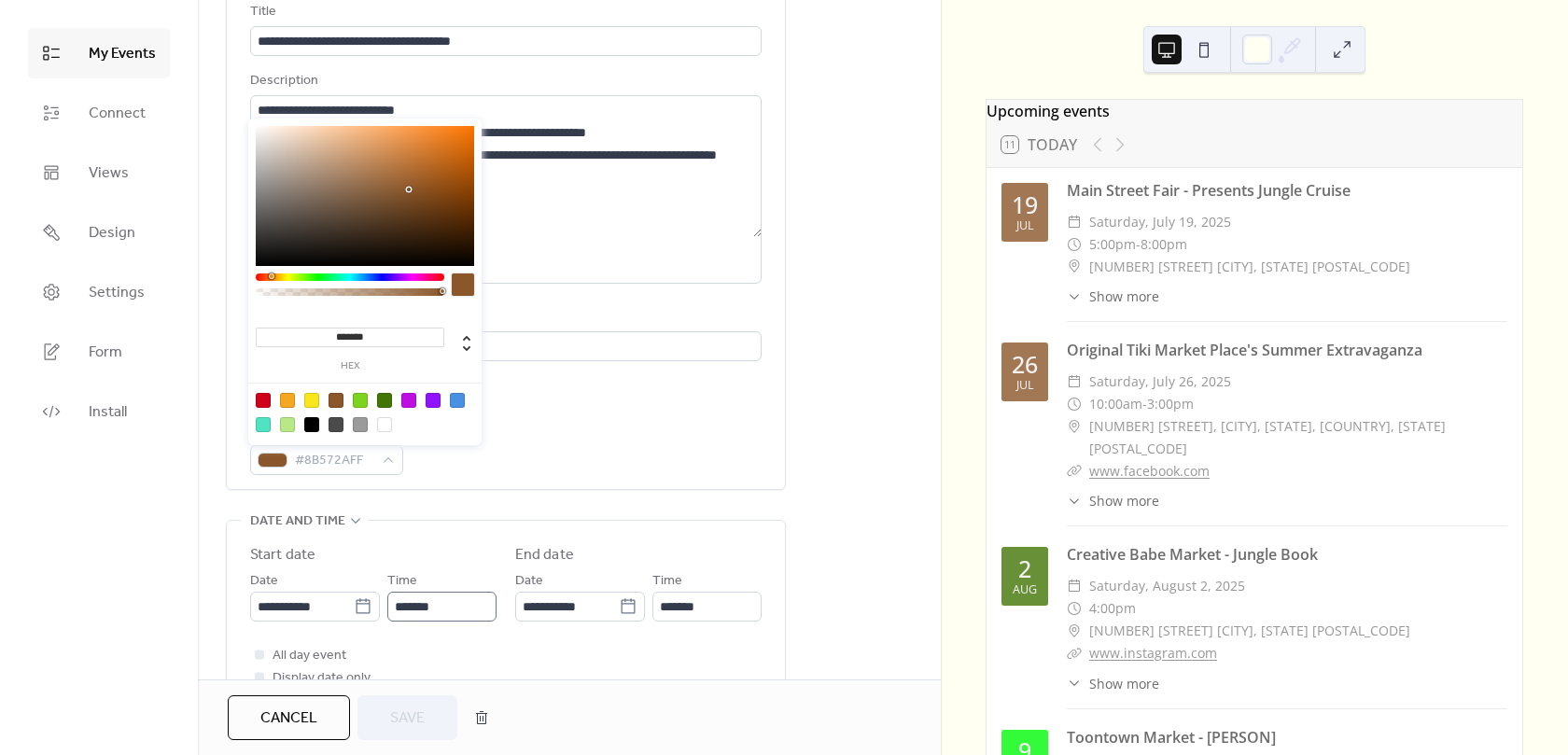 click on "**********" at bounding box center [506, 238] 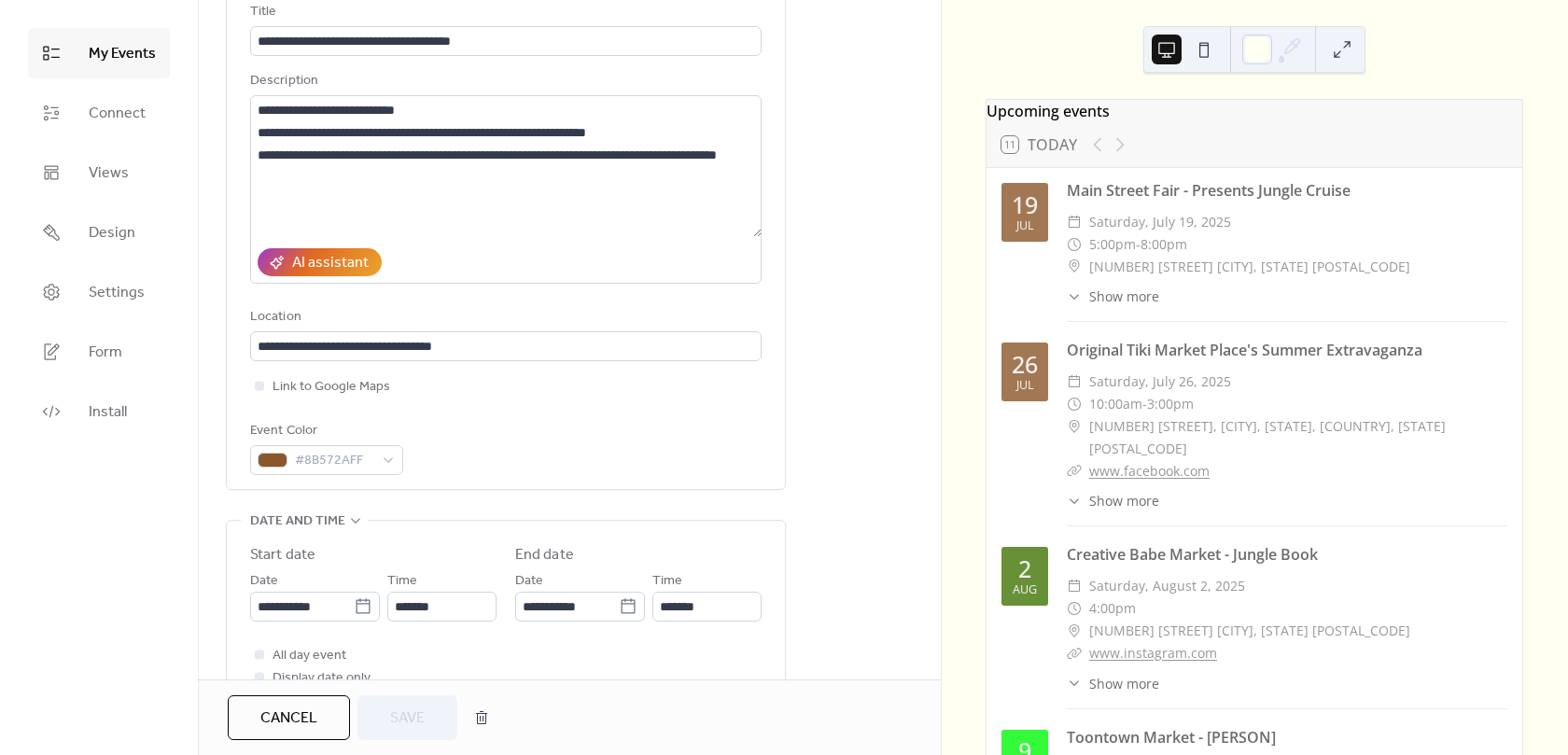 click on "Cancel" at bounding box center (288, 719) 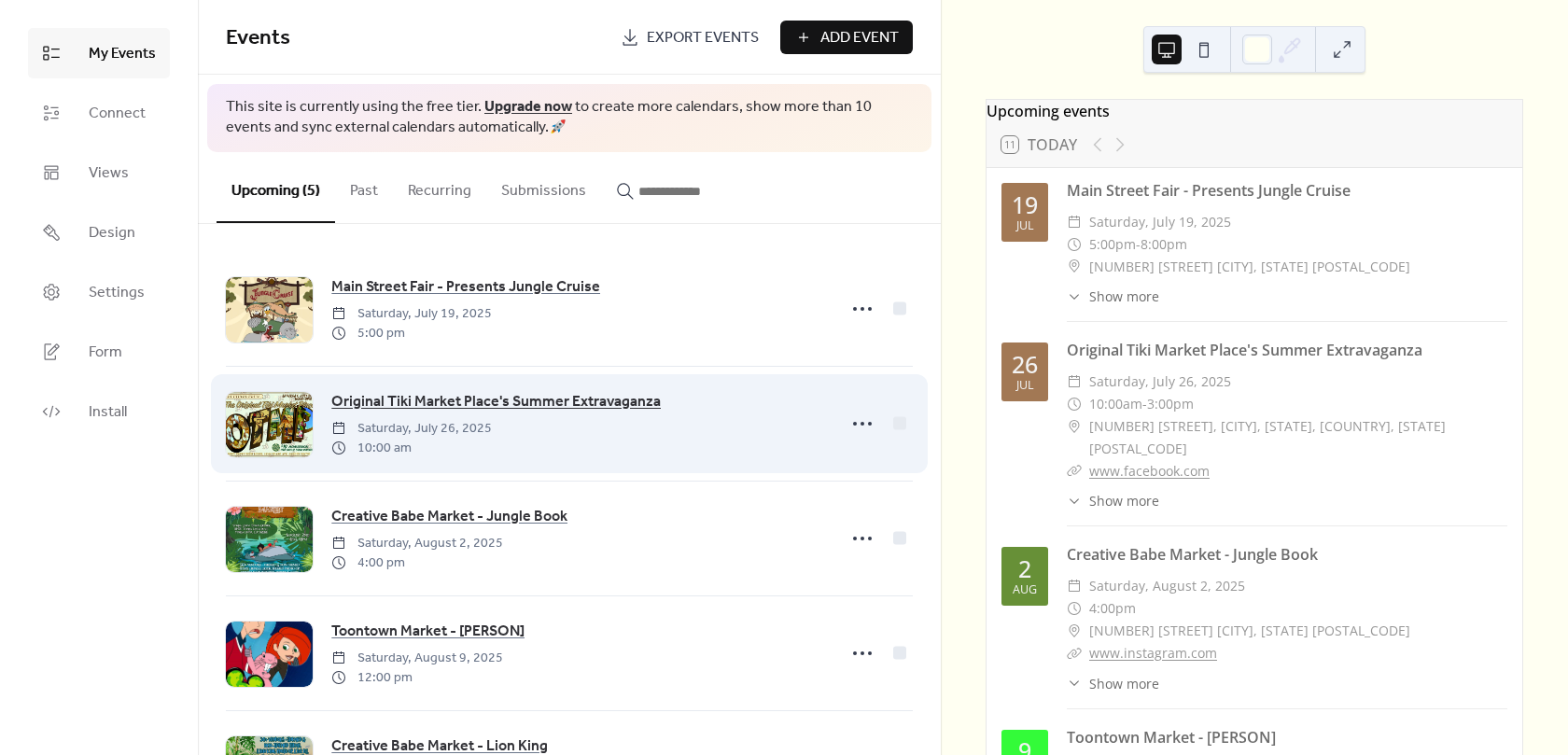 click on "Original Tiki Market Place's Summer Extravaganza" at bounding box center [496, 402] 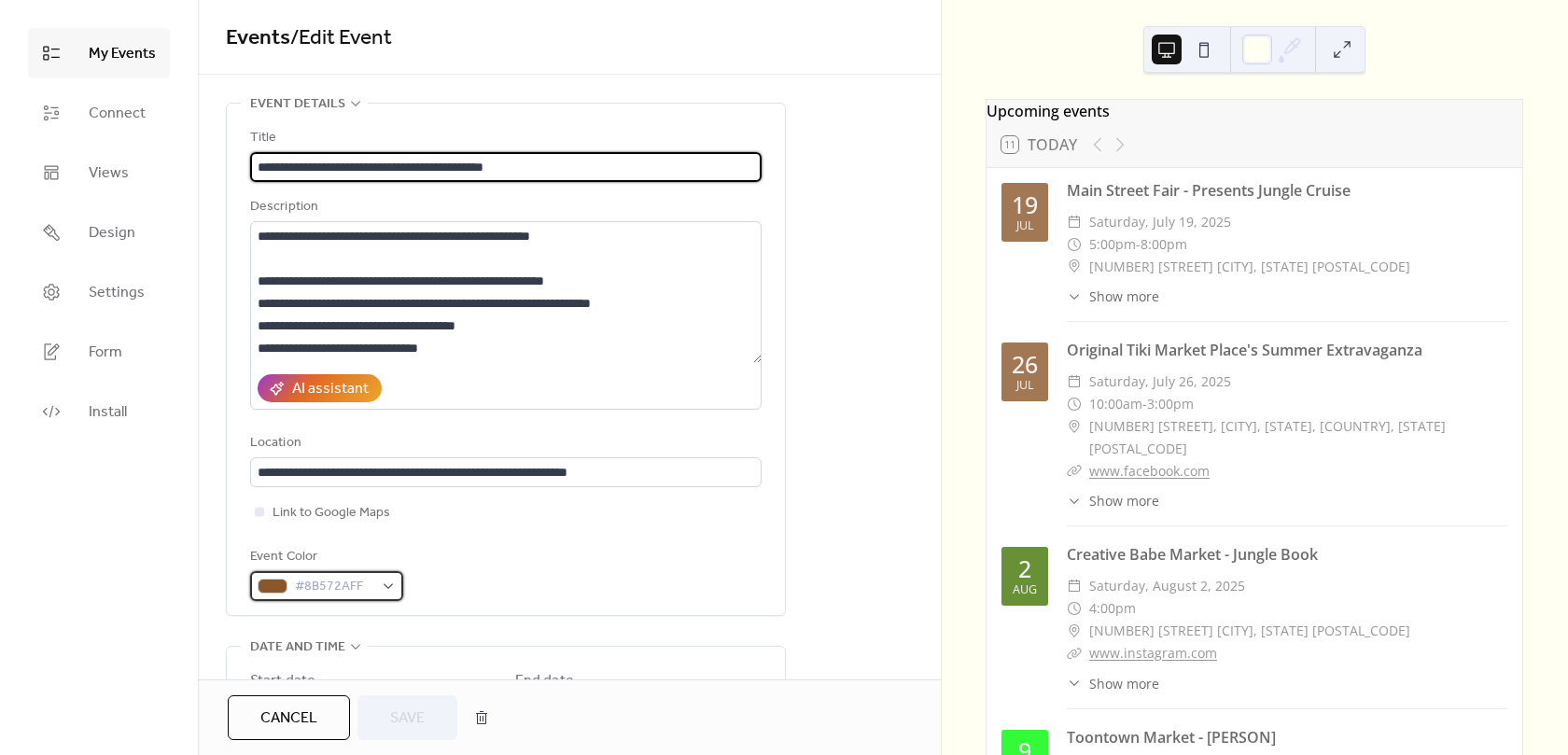 click on "#8B572AFF" at bounding box center [334, 587] 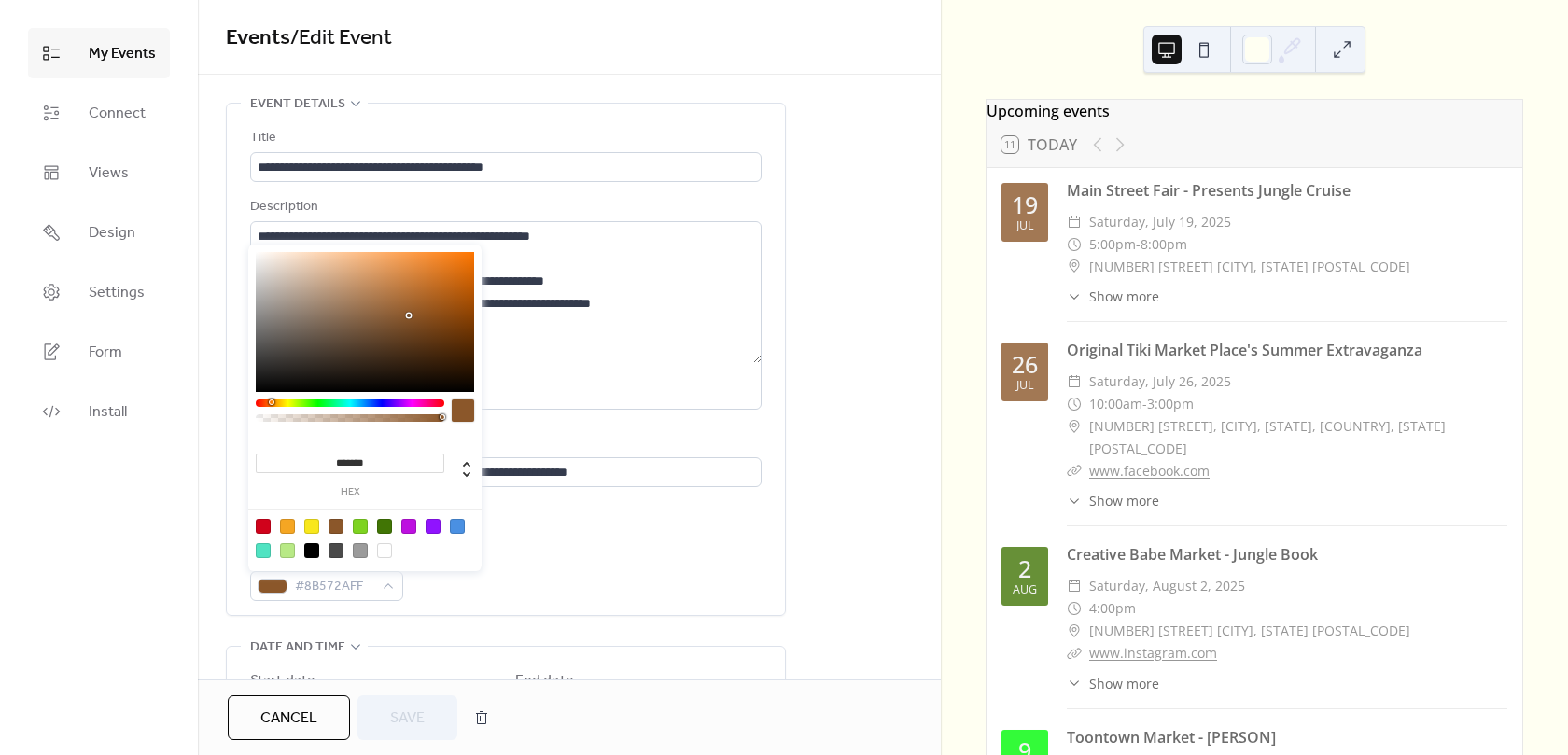 click at bounding box center (312, 526) 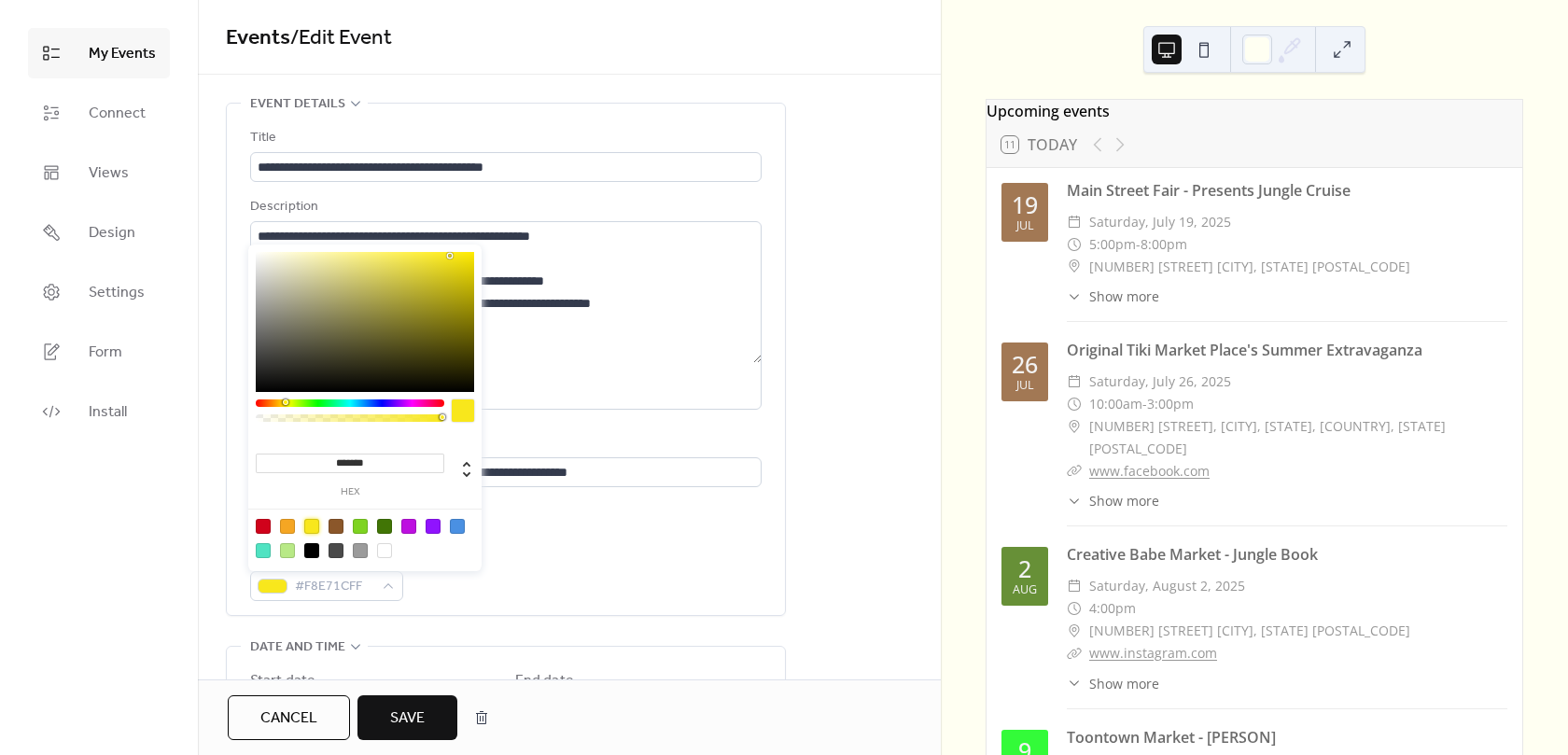 click on "Save" at bounding box center (407, 719) 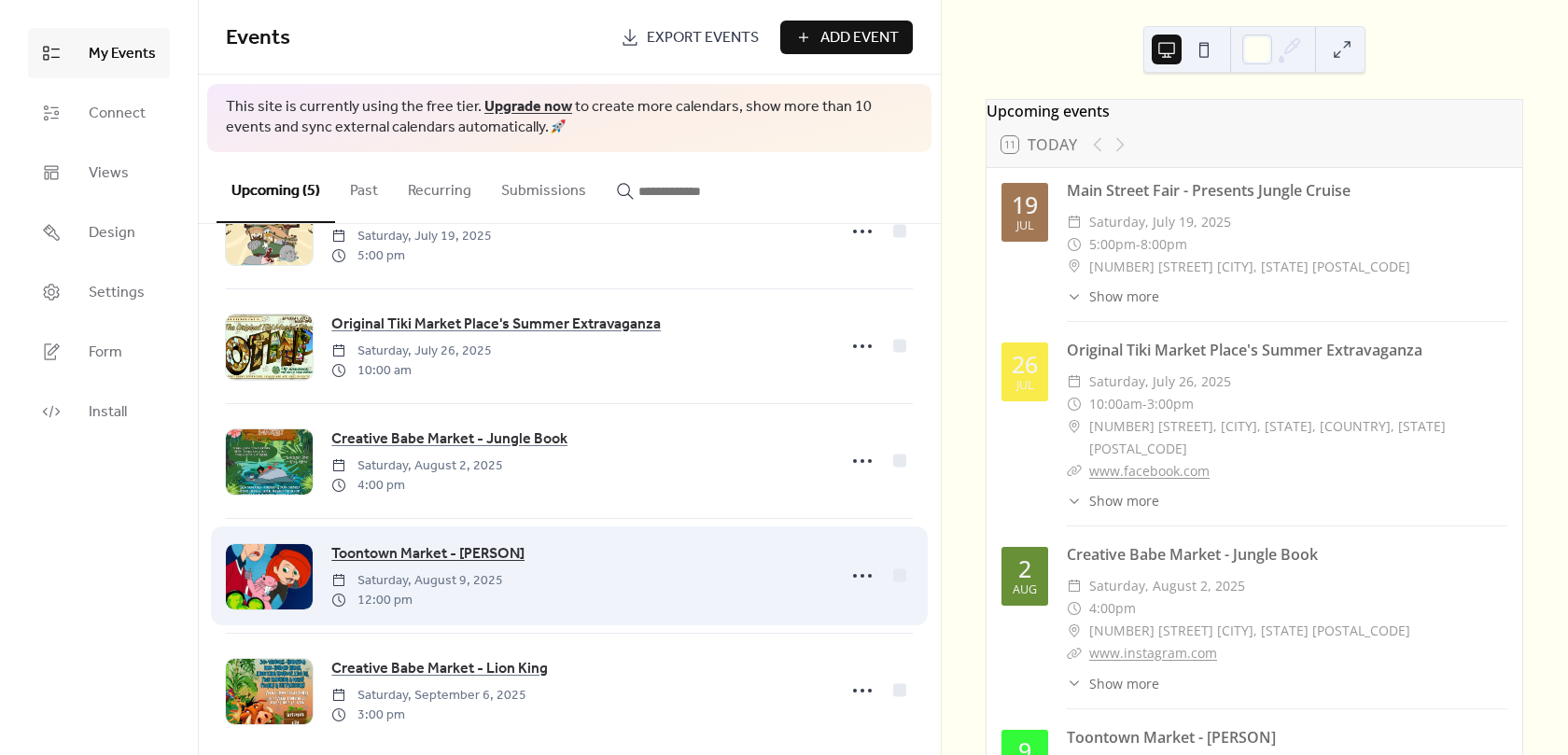 scroll, scrollTop: 80, scrollLeft: 0, axis: vertical 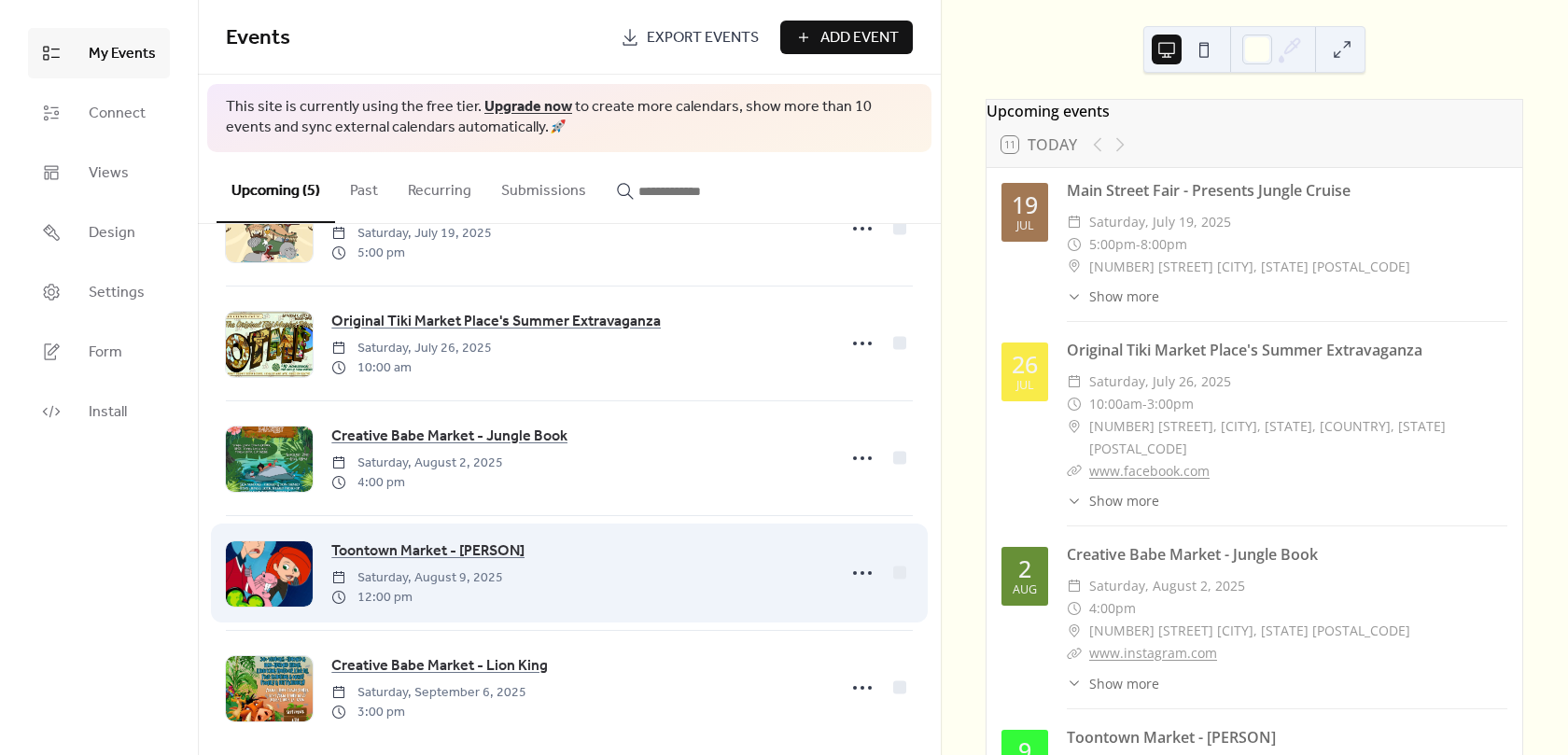click on "Toontown Market - [PERSON] Saturday, [MONTH] [DAY], [YEAR] [TIME]" at bounding box center [569, 573] 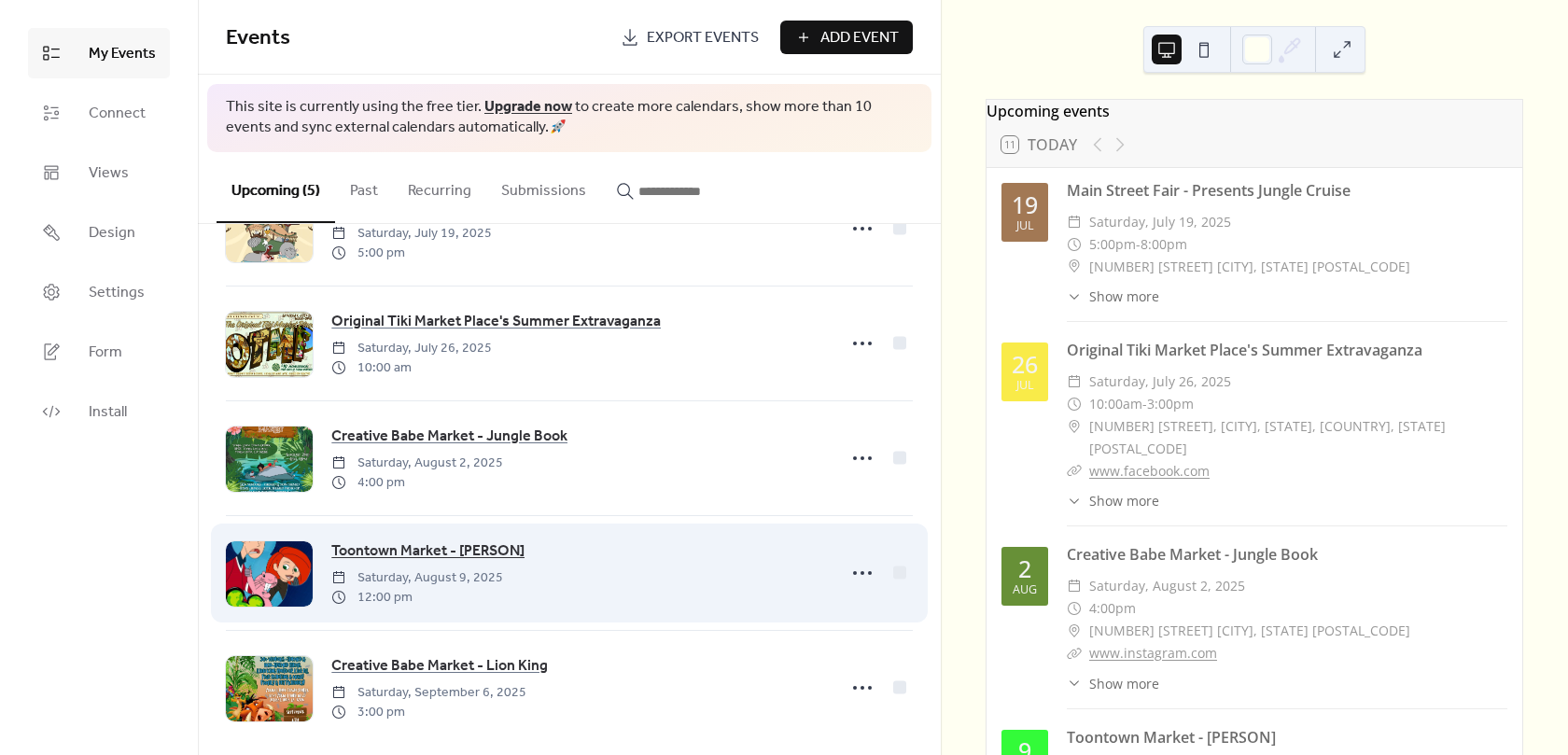 click on "Toontown Market - [PERSON]" at bounding box center (427, 552) 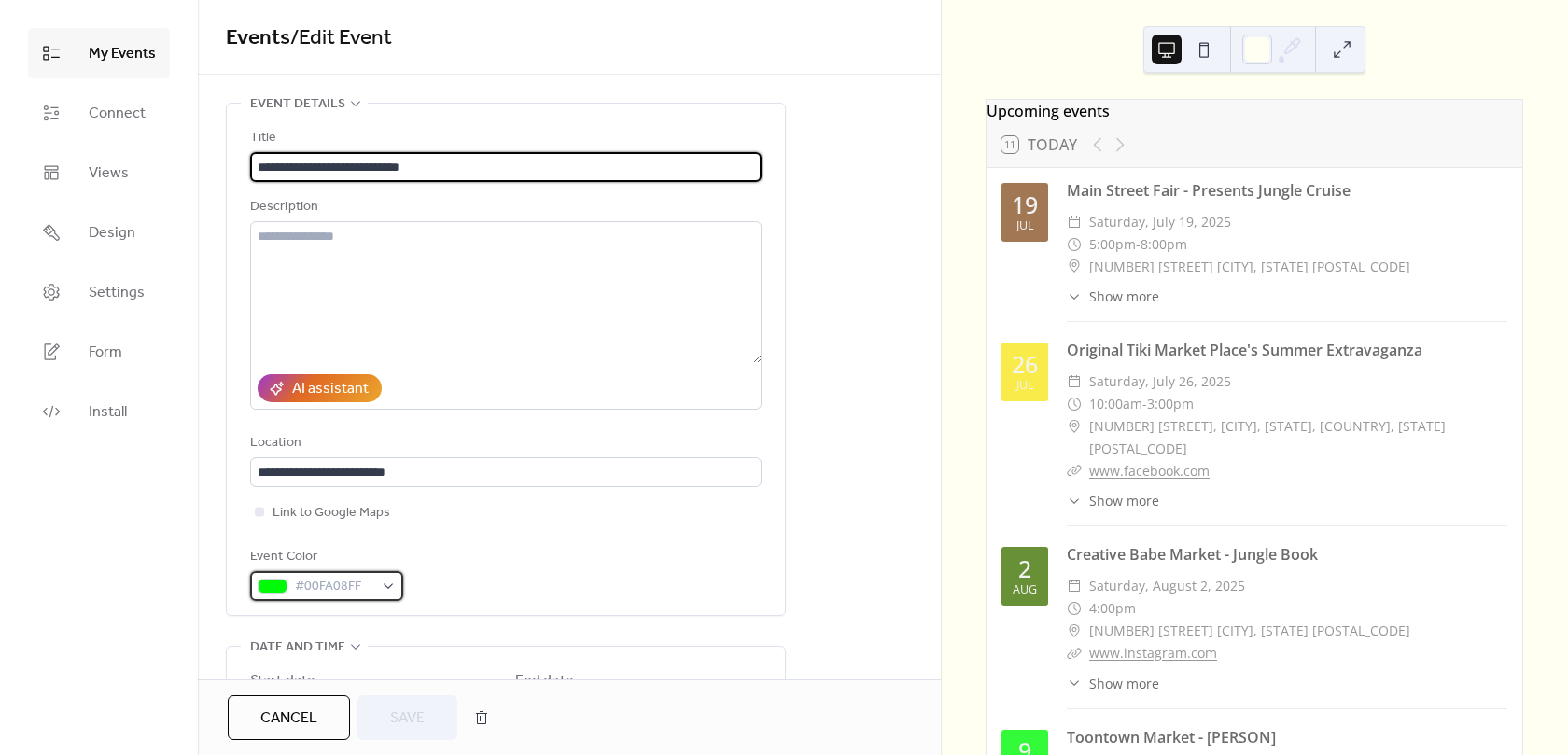 click on "#00FA08FF" at bounding box center (327, 586) 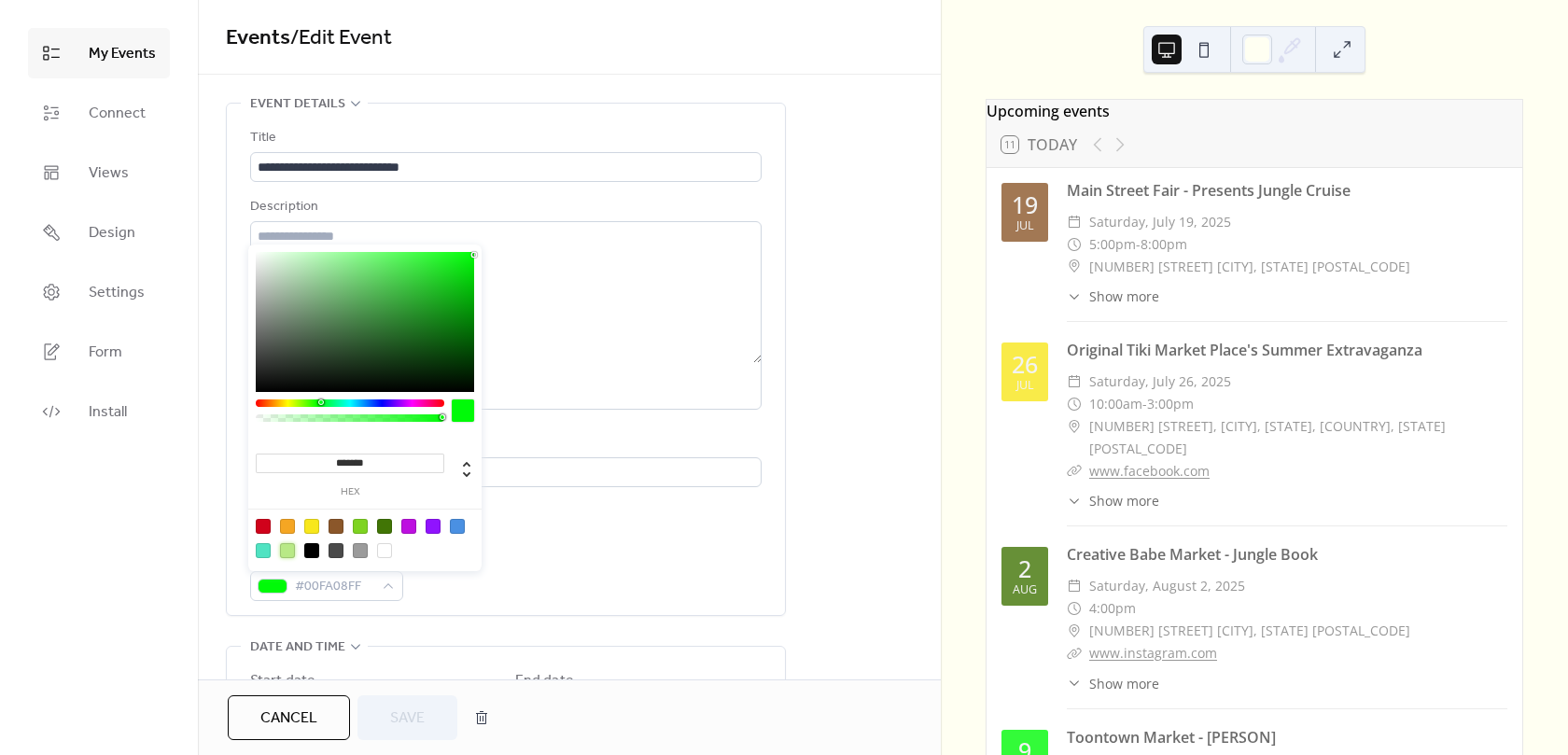 click at bounding box center [287, 551] 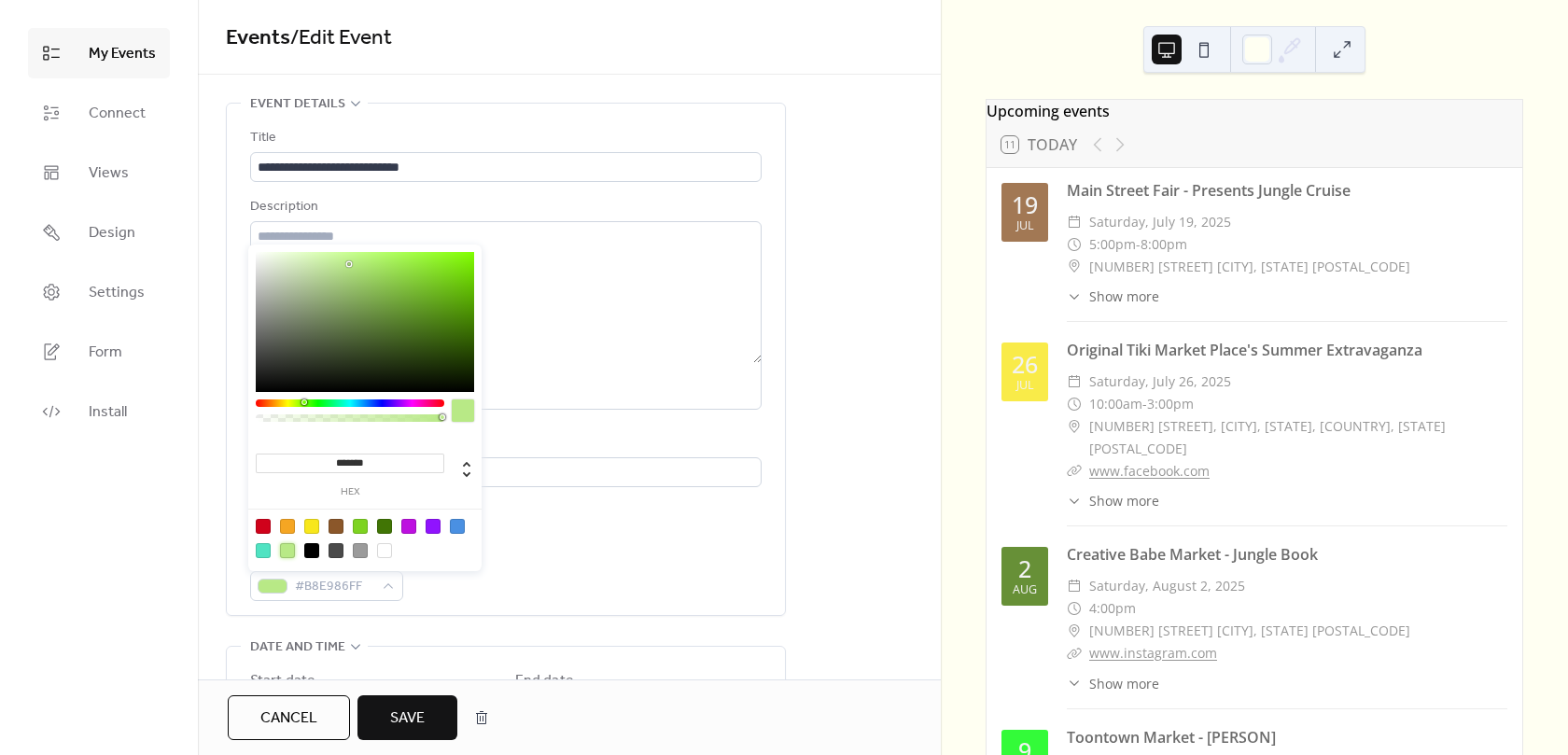 click on "Save" at bounding box center [407, 719] 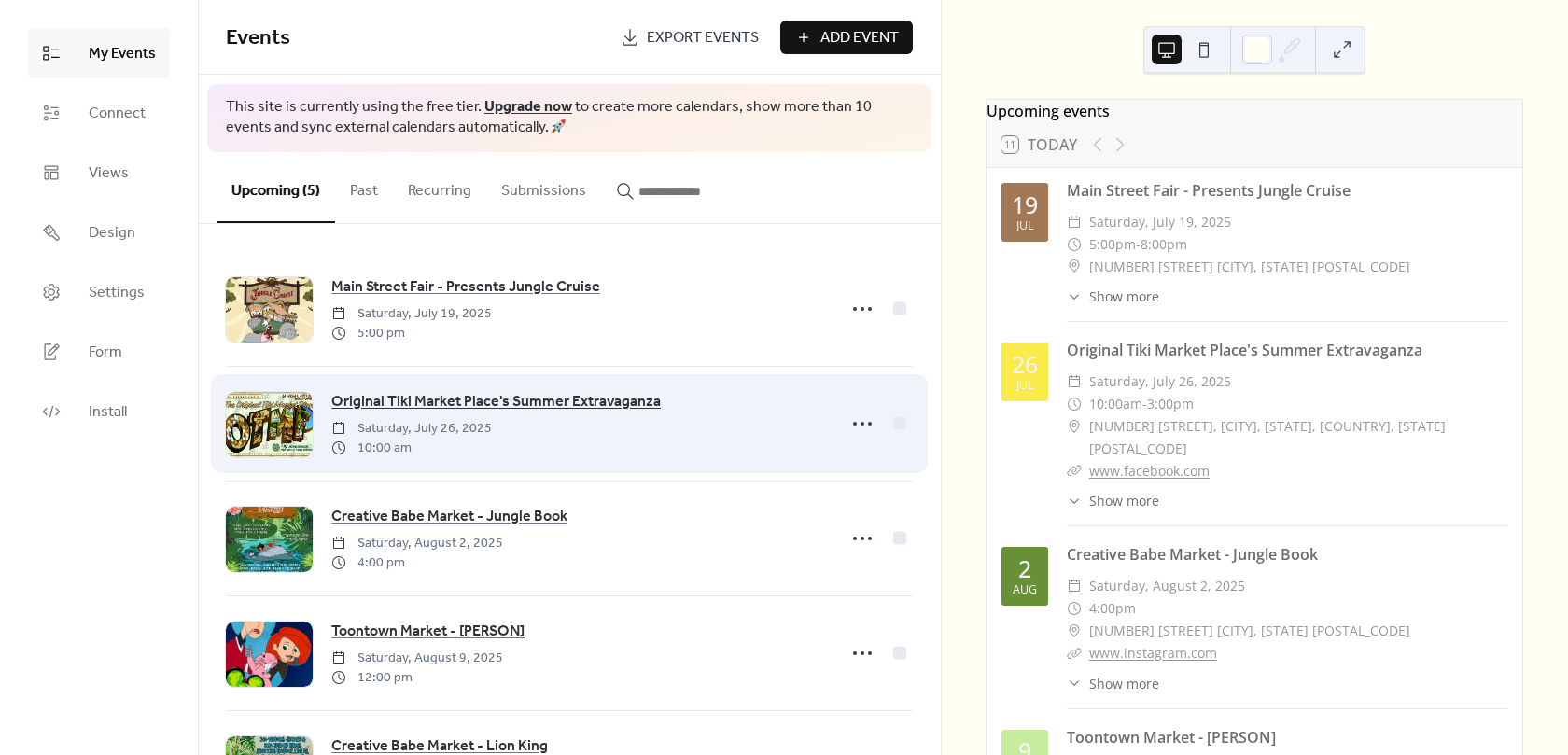 click on "Original Tiki Market Place's Summer Extravaganza" at bounding box center (496, 402) 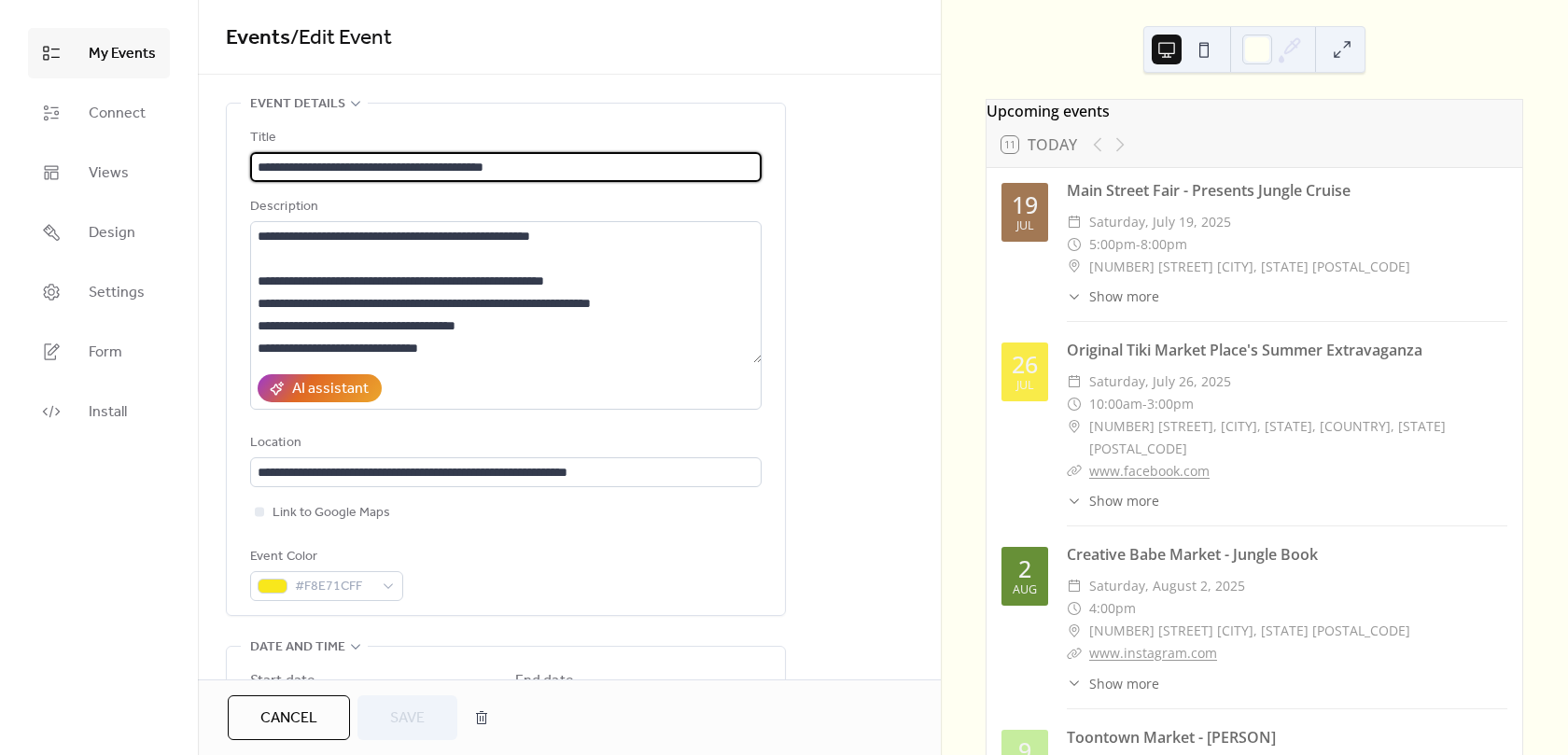 click on "**********" at bounding box center [506, 359] 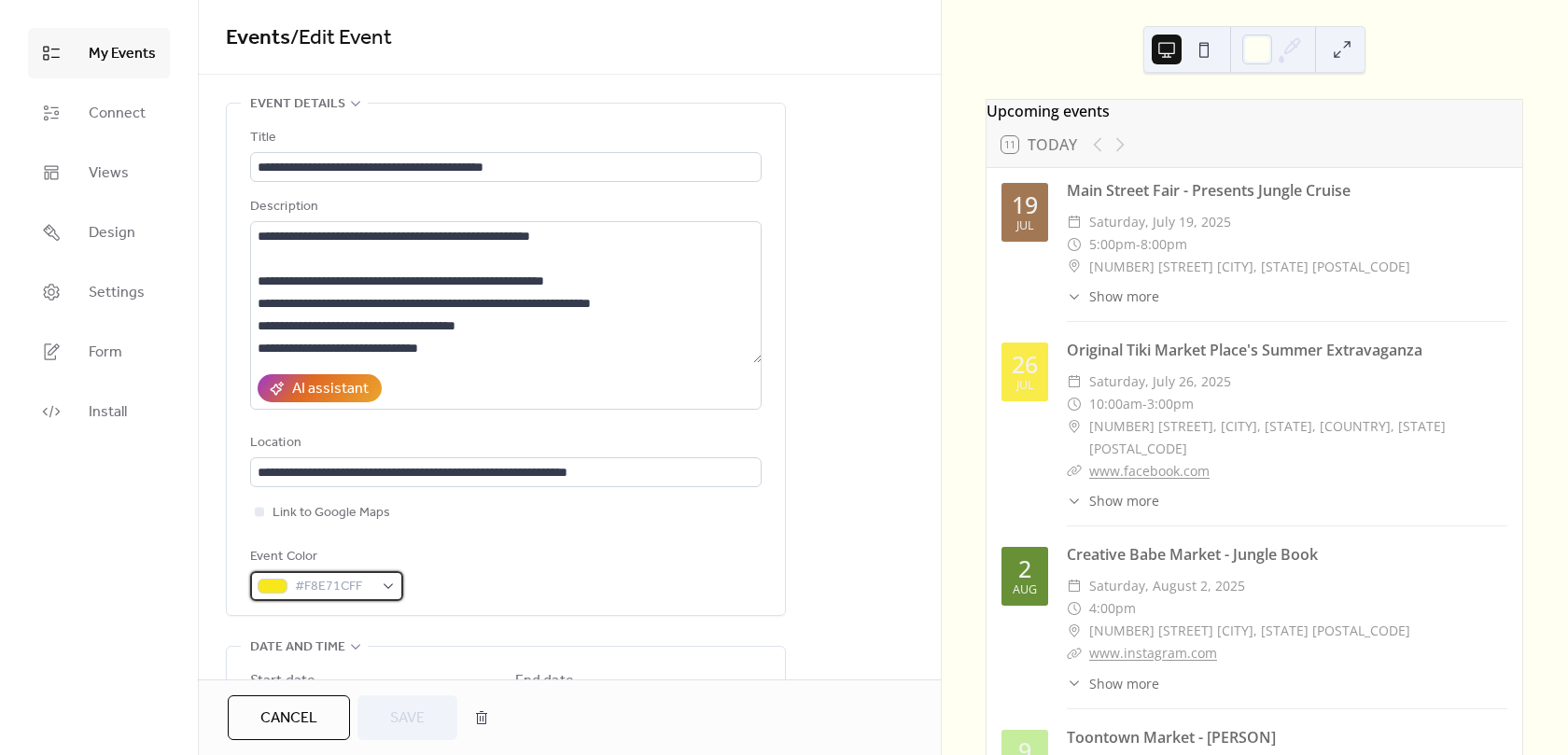click on "#F8E71CFF" at bounding box center [327, 586] 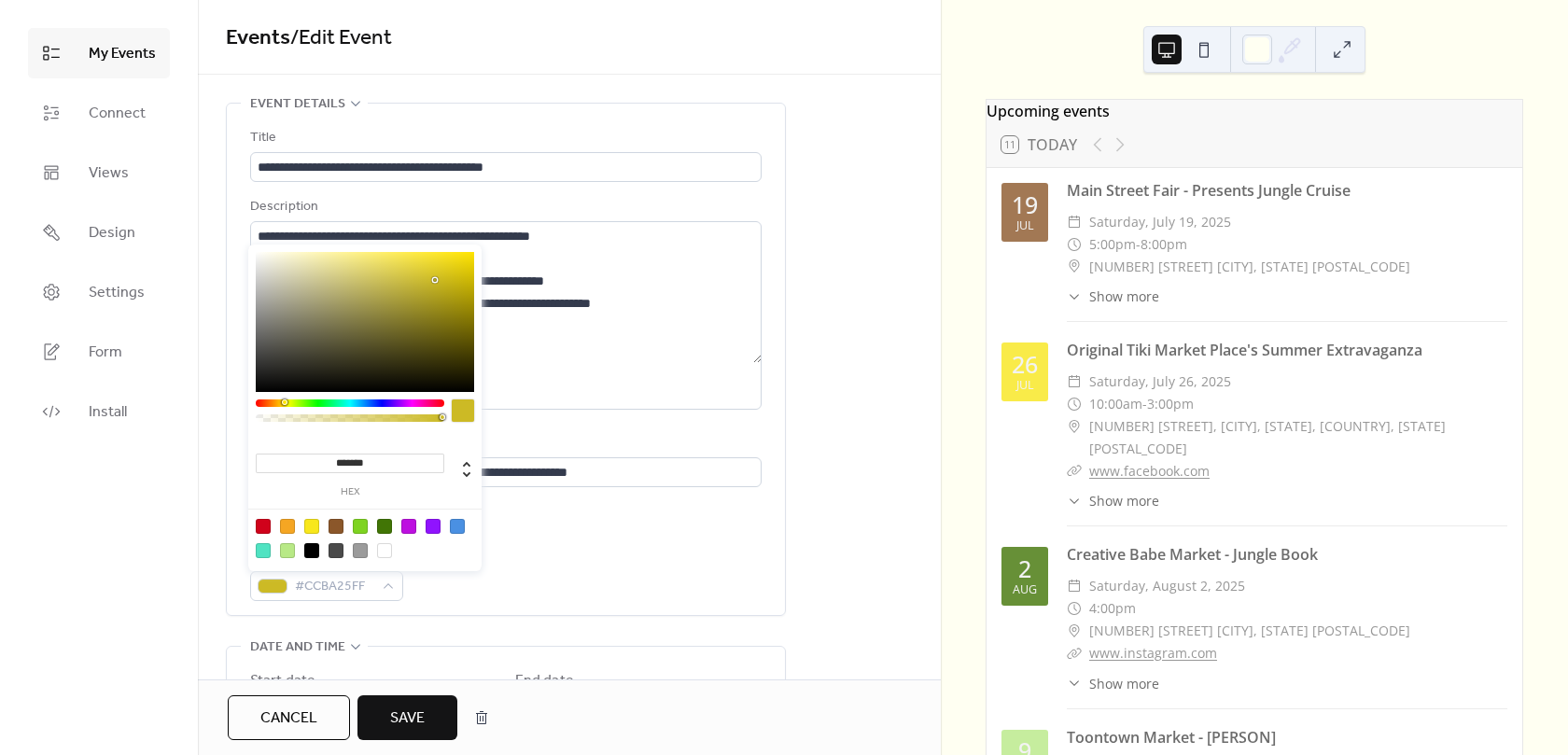 type on "*******" 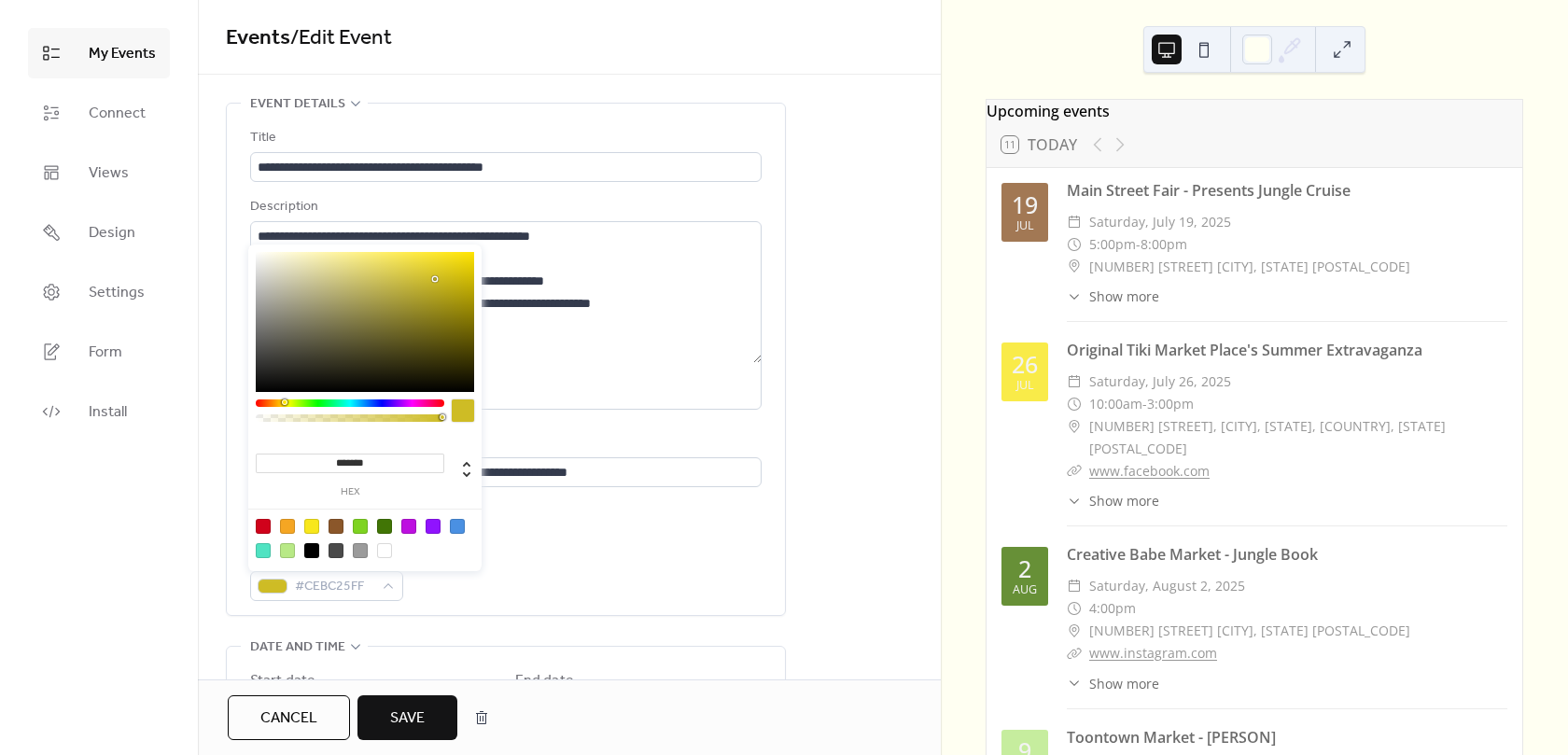drag, startPoint x: 434, startPoint y: 261, endPoint x: 435, endPoint y: 280, distance: 19.026298 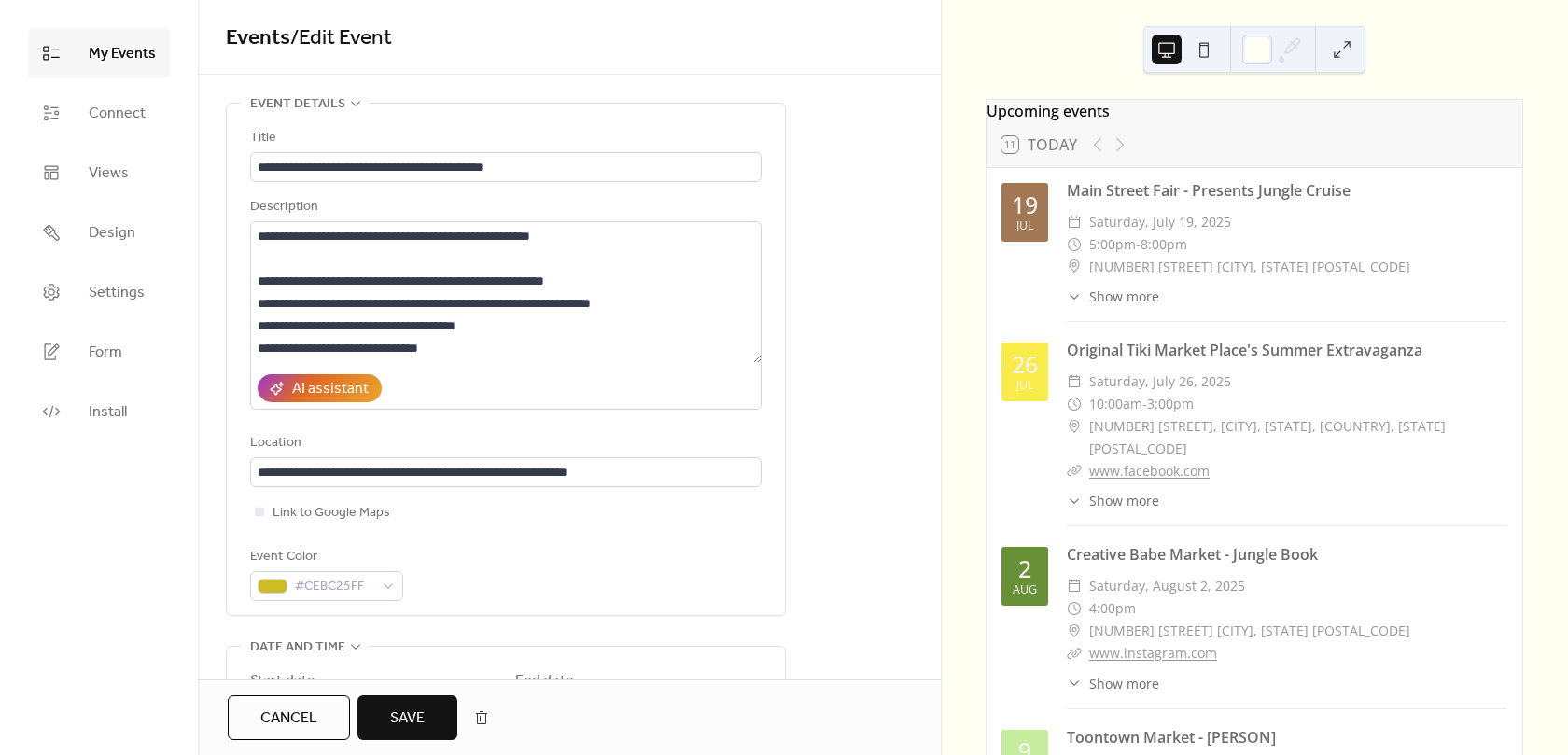 click on "Save" at bounding box center (407, 719) 